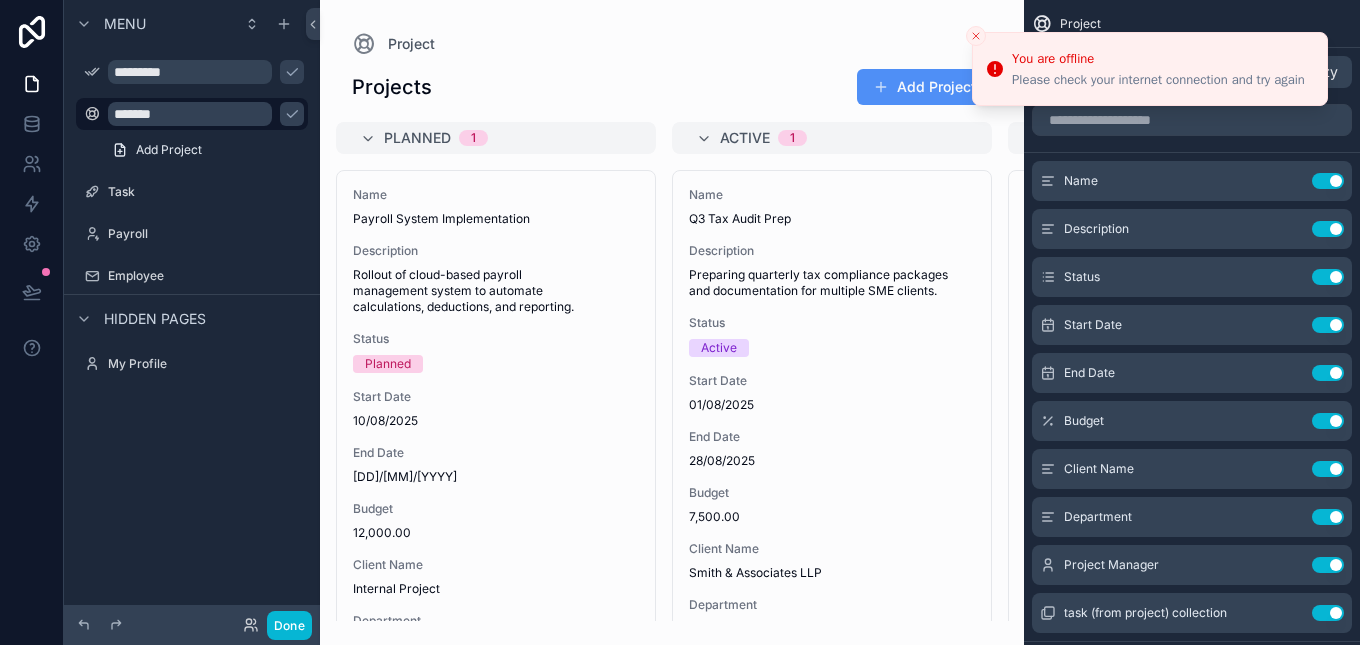 scroll, scrollTop: 0, scrollLeft: 0, axis: both 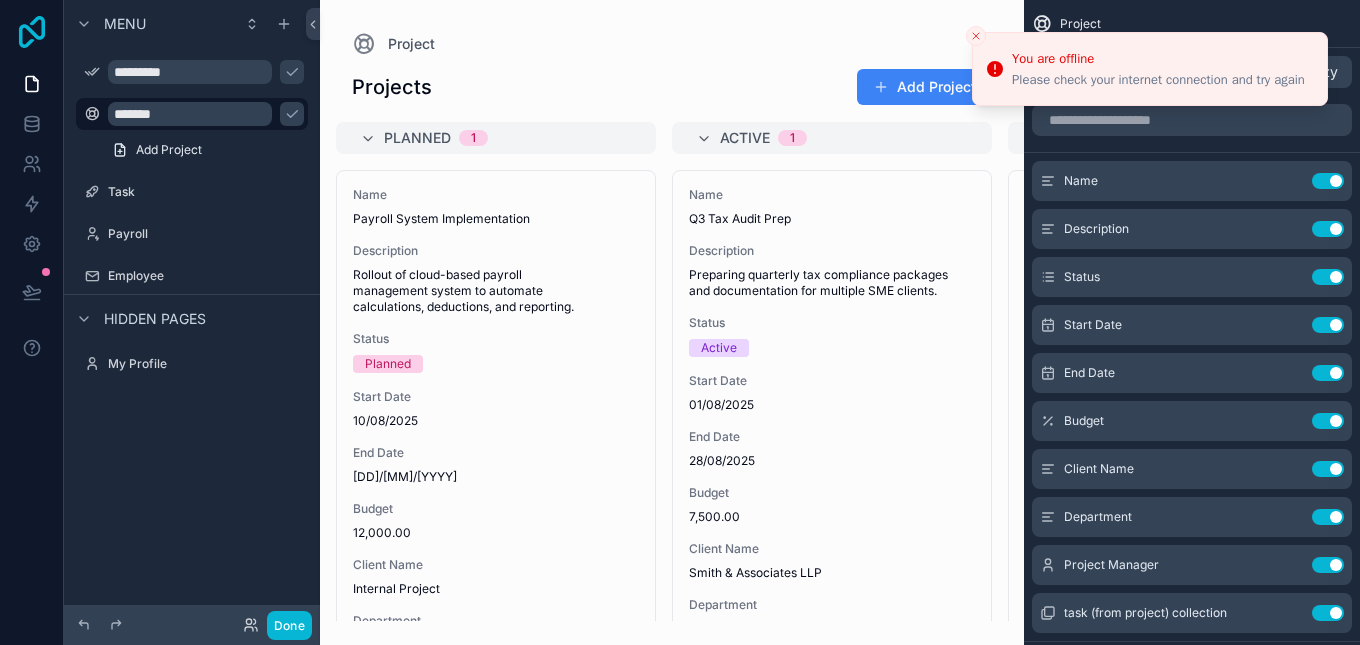 click 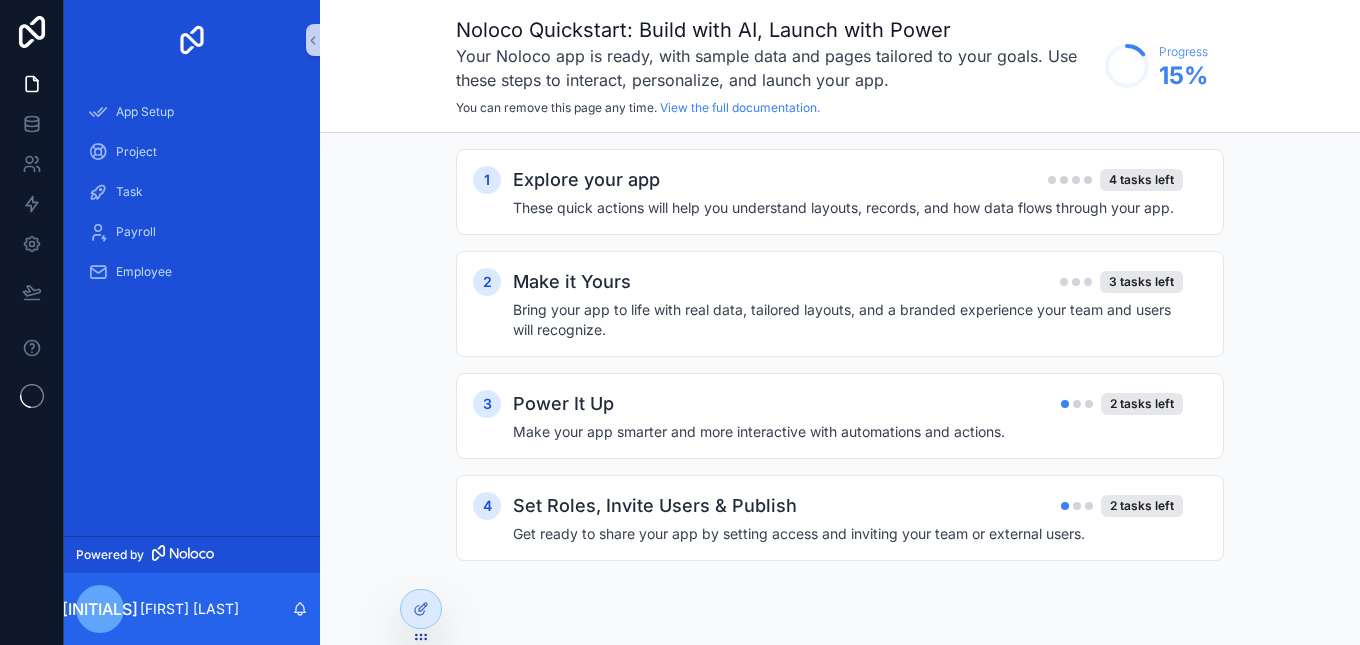 scroll, scrollTop: 0, scrollLeft: 0, axis: both 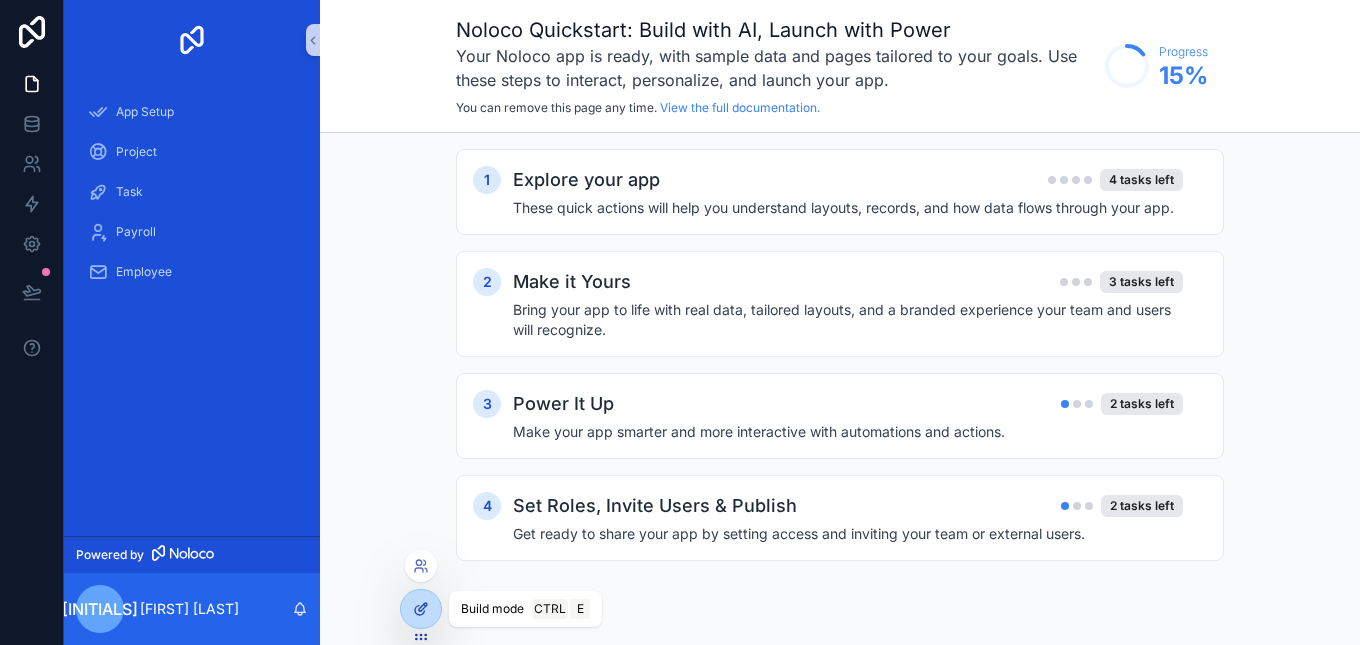 click 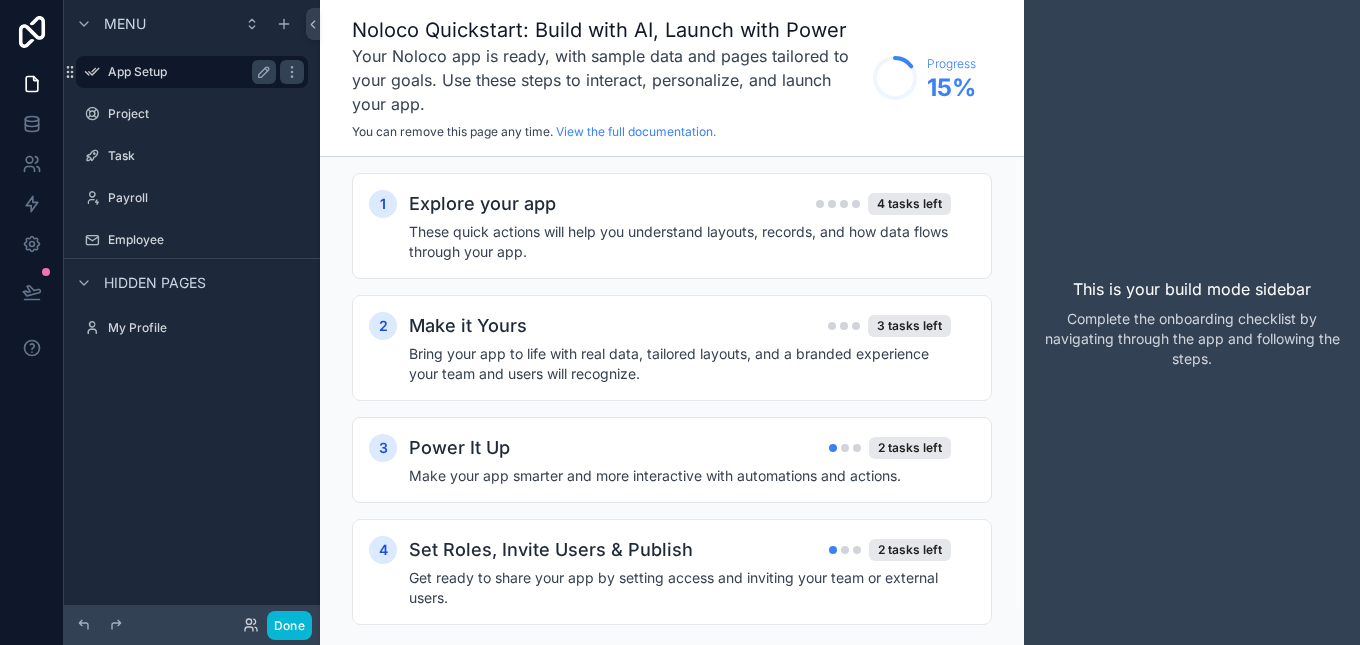 click on "App Setup" at bounding box center (188, 72) 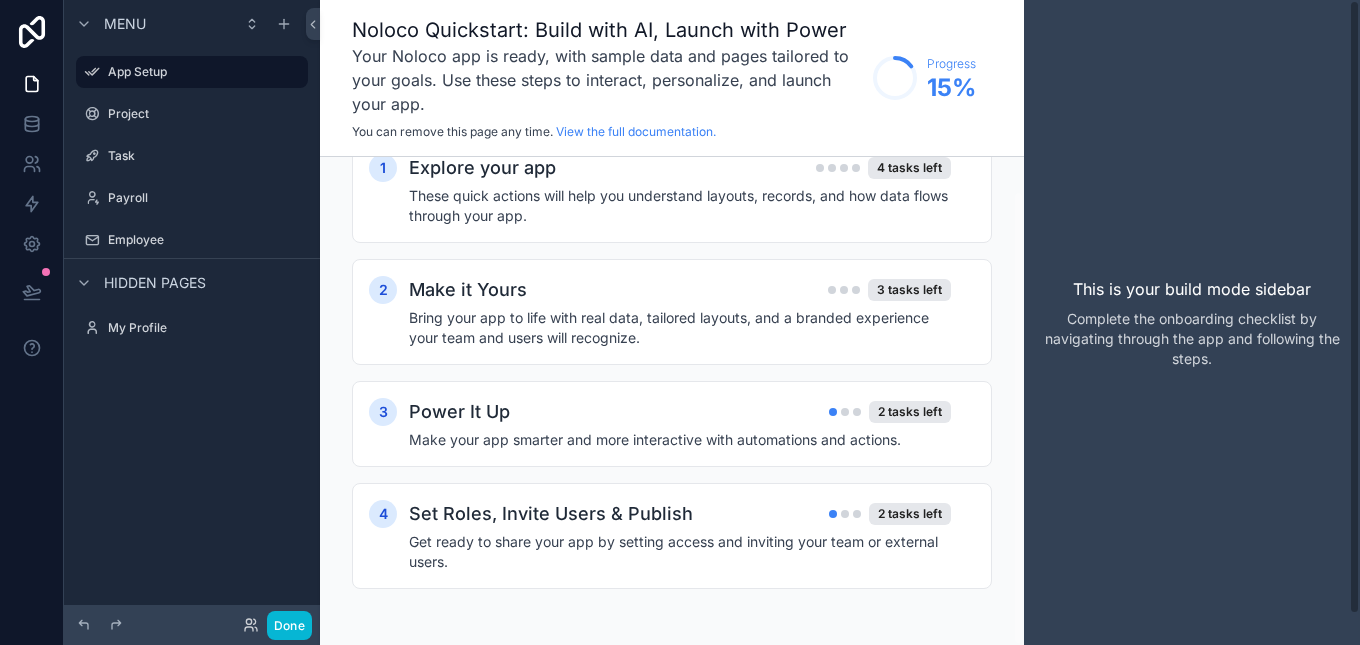scroll, scrollTop: 0, scrollLeft: 0, axis: both 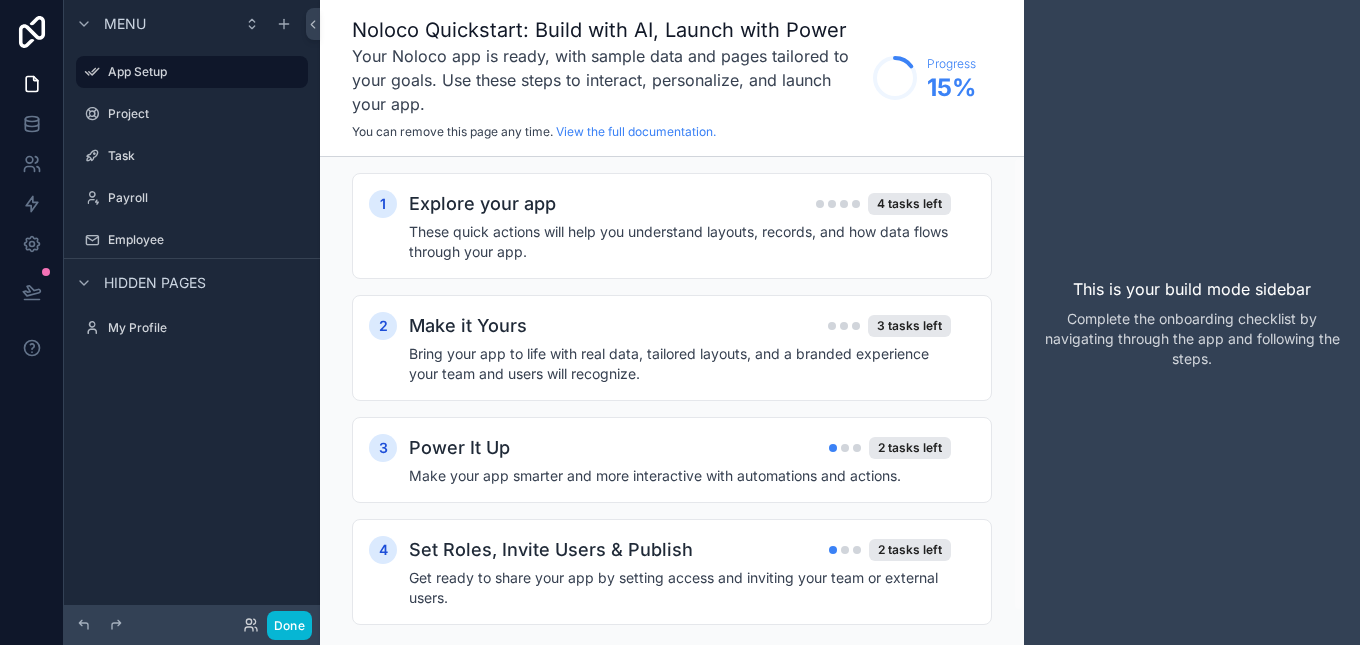 drag, startPoint x: 1022, startPoint y: 159, endPoint x: 1026, endPoint y: 66, distance: 93.08598 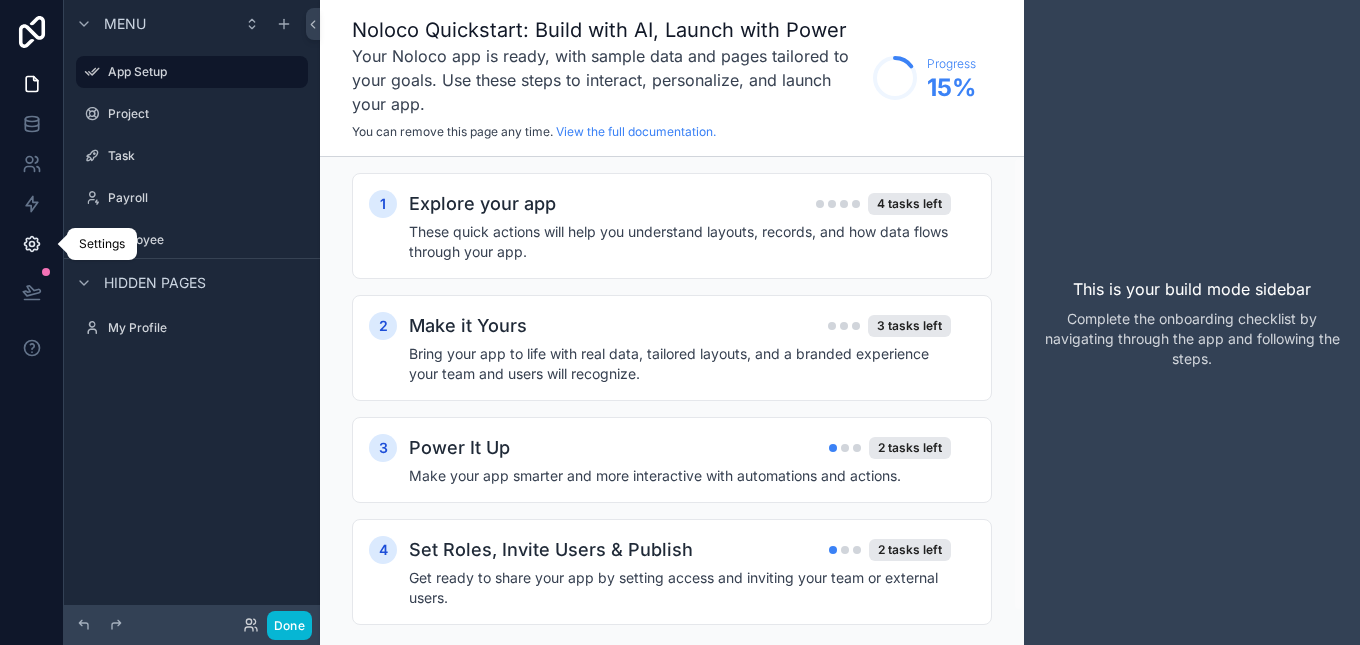 click 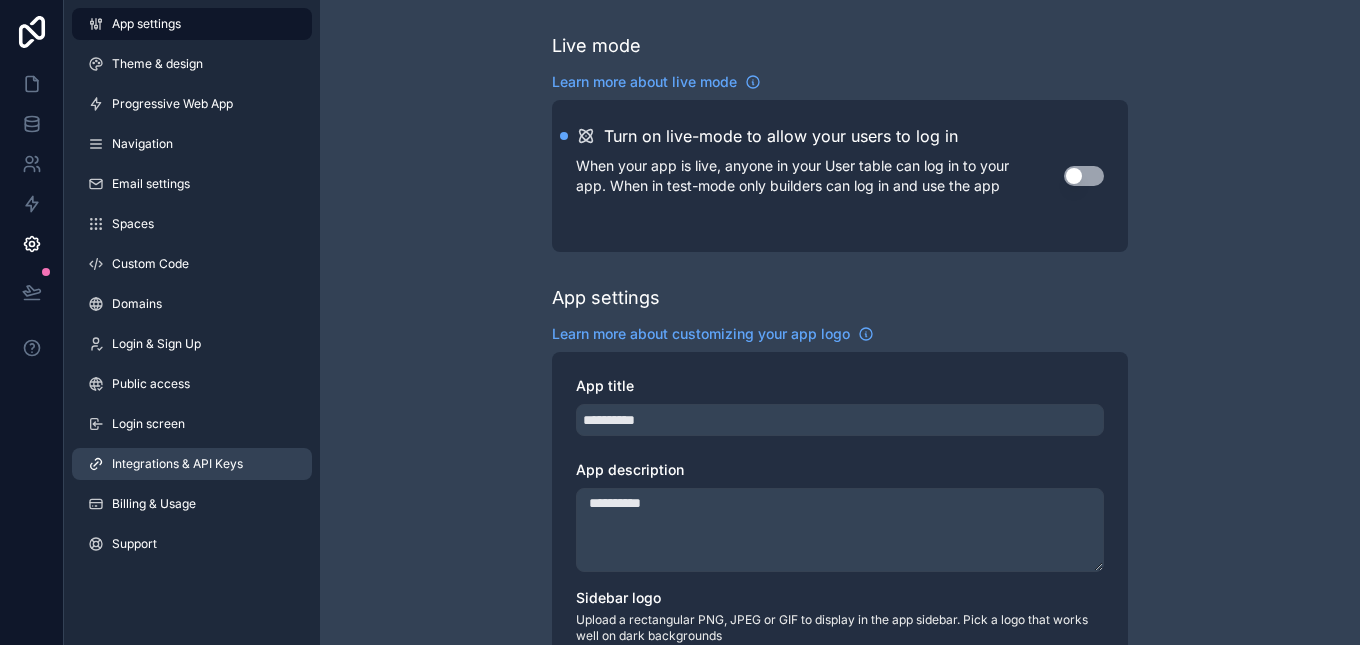 click on "Integrations & API Keys" at bounding box center [177, 464] 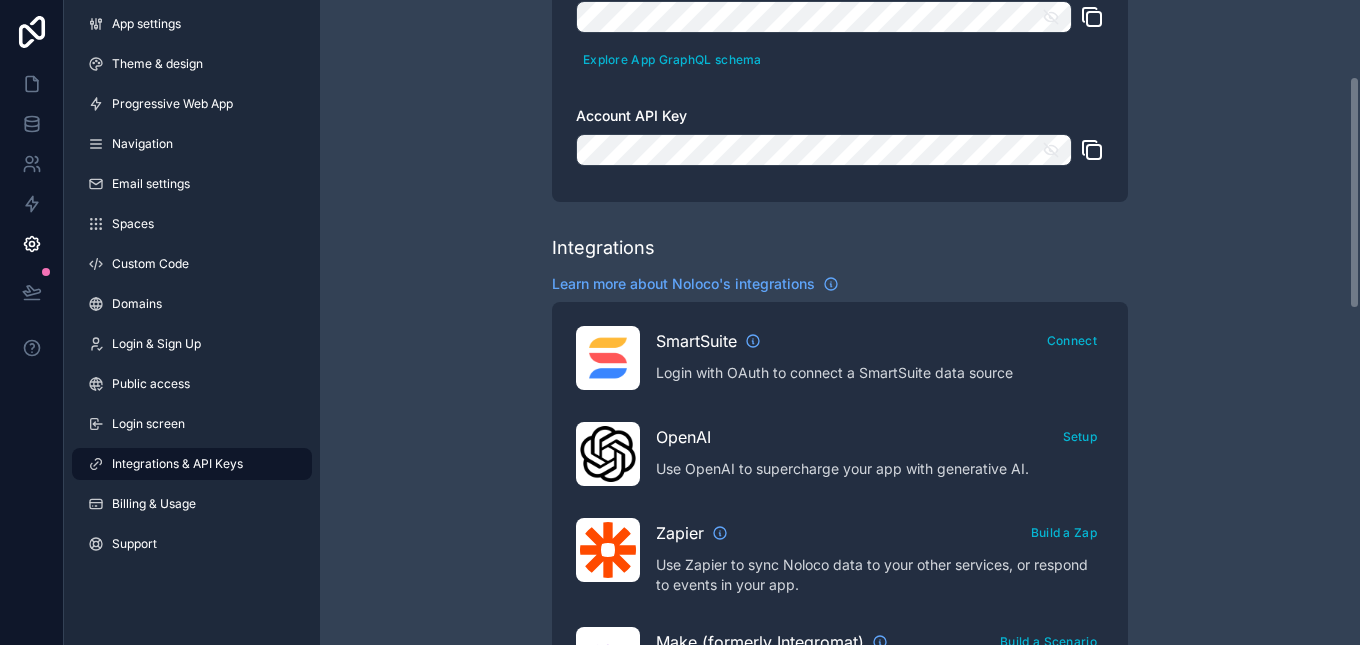 scroll, scrollTop: 212, scrollLeft: 0, axis: vertical 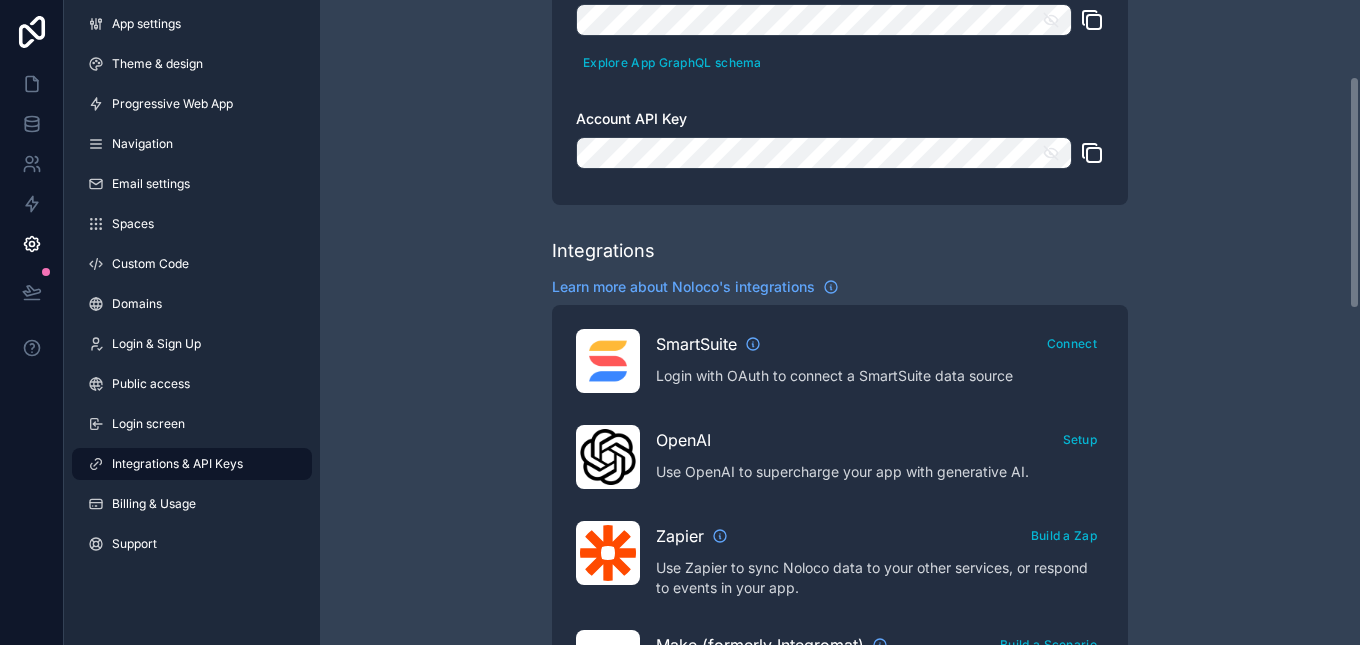 drag, startPoint x: 1355, startPoint y: 90, endPoint x: 1359, endPoint y: 167, distance: 77.10383 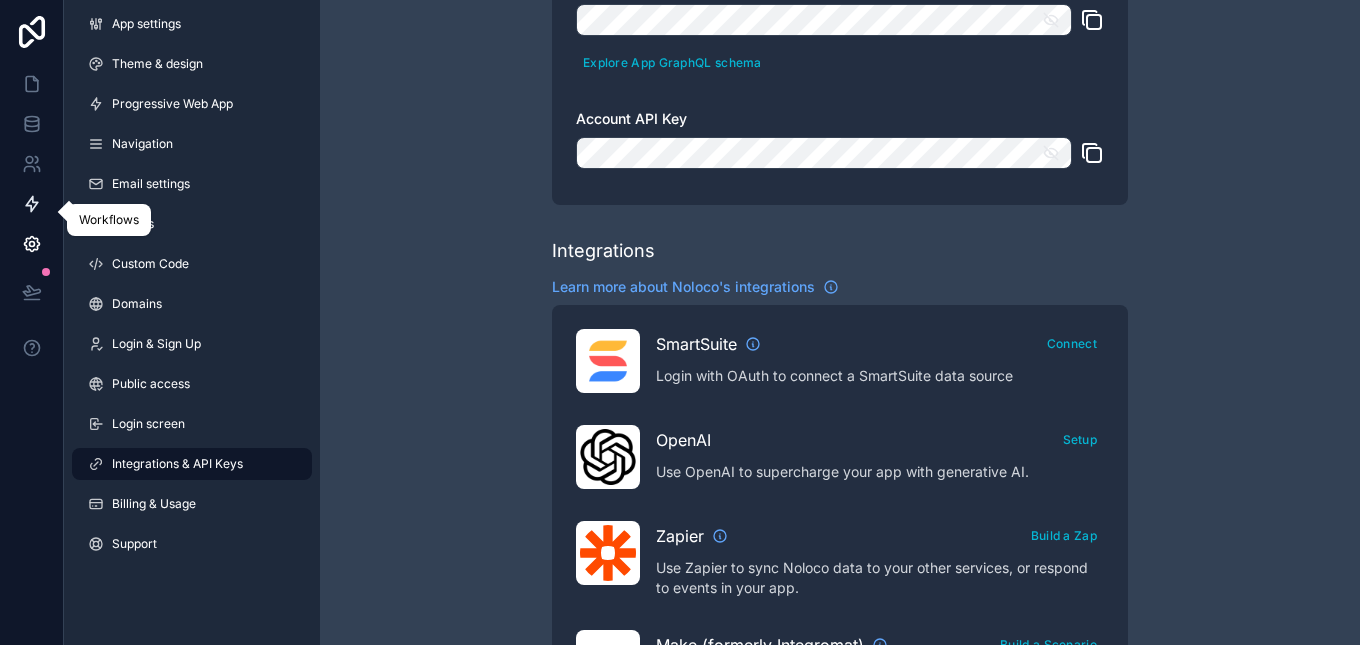 click 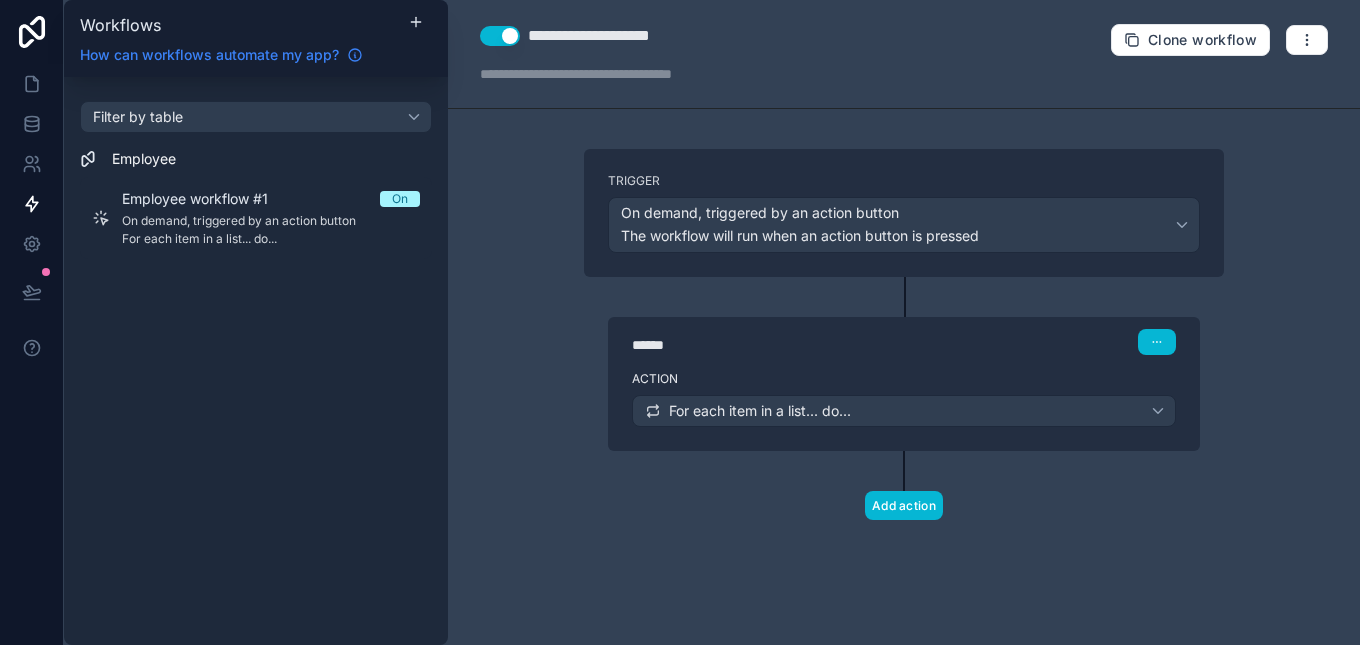 click 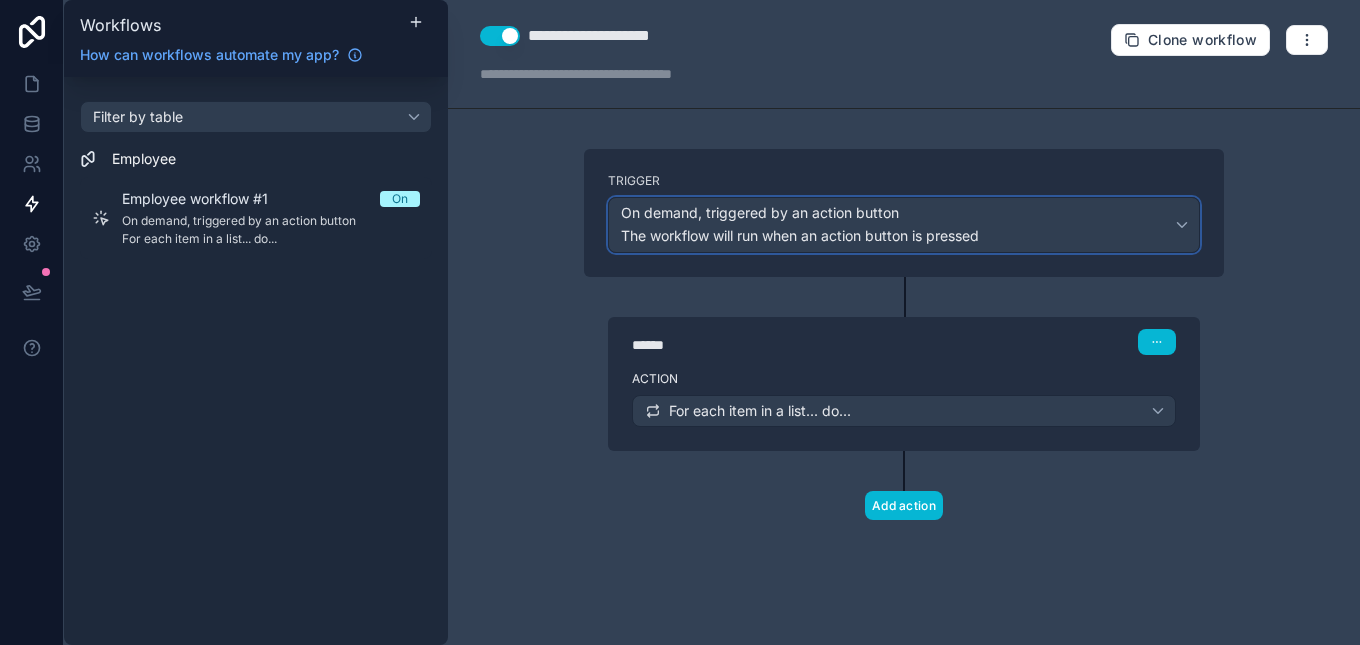click on "The workflow will run when an action button is pressed" at bounding box center (800, 235) 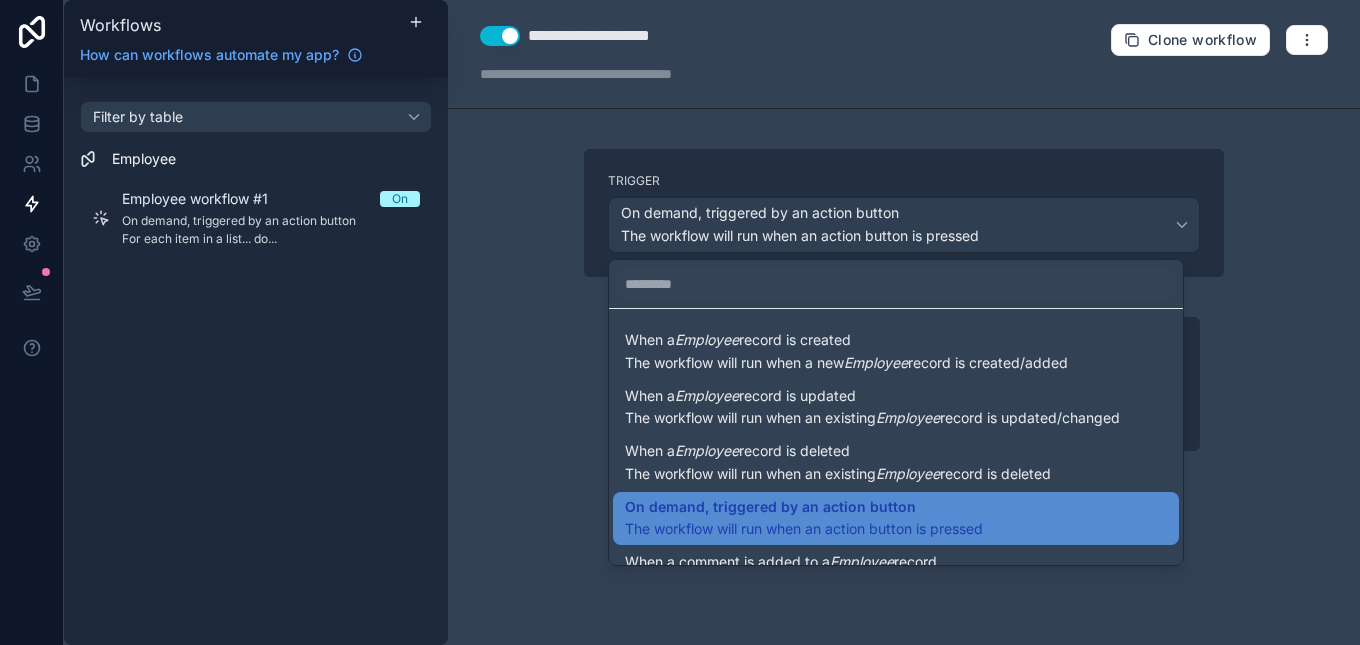 click at bounding box center [680, 322] 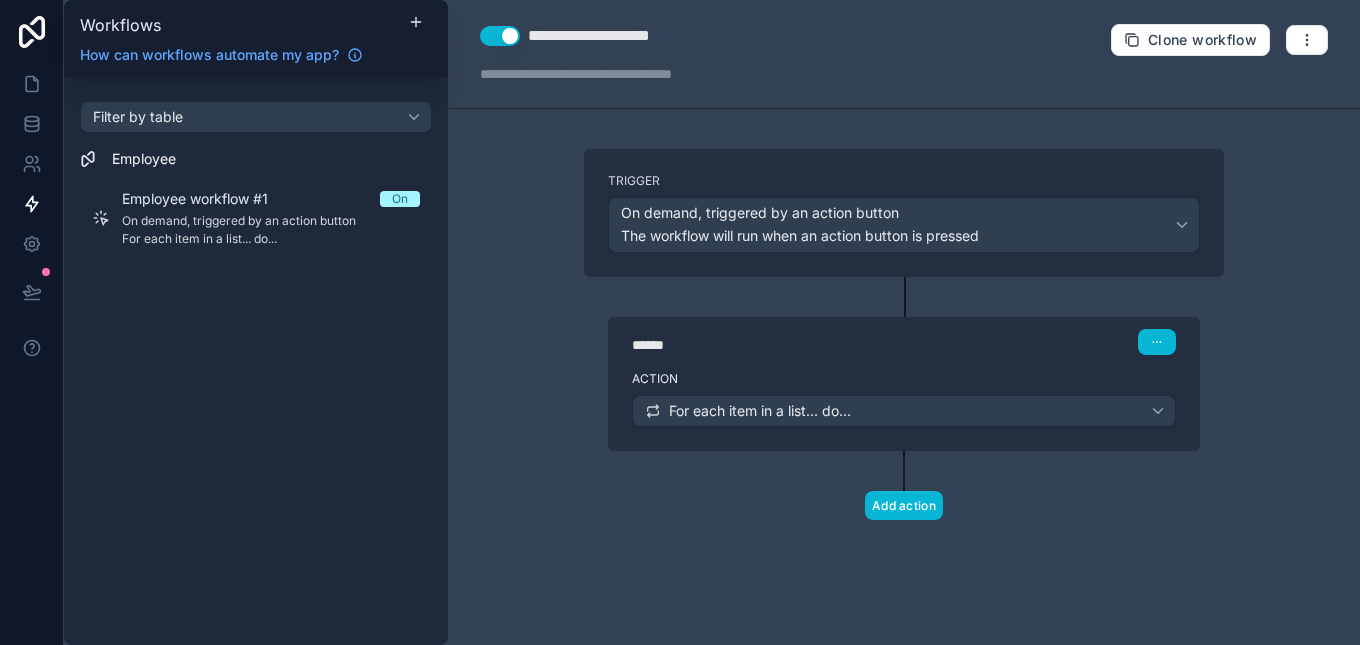 click at bounding box center (620, 74) 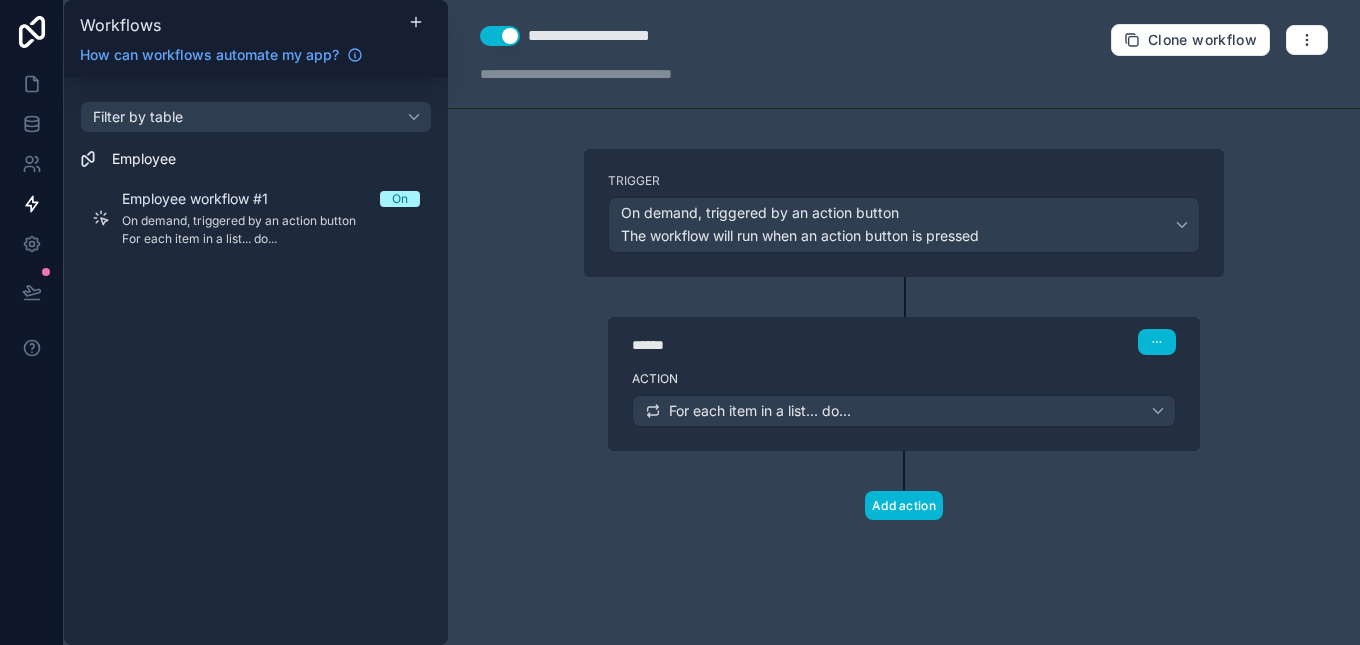 type 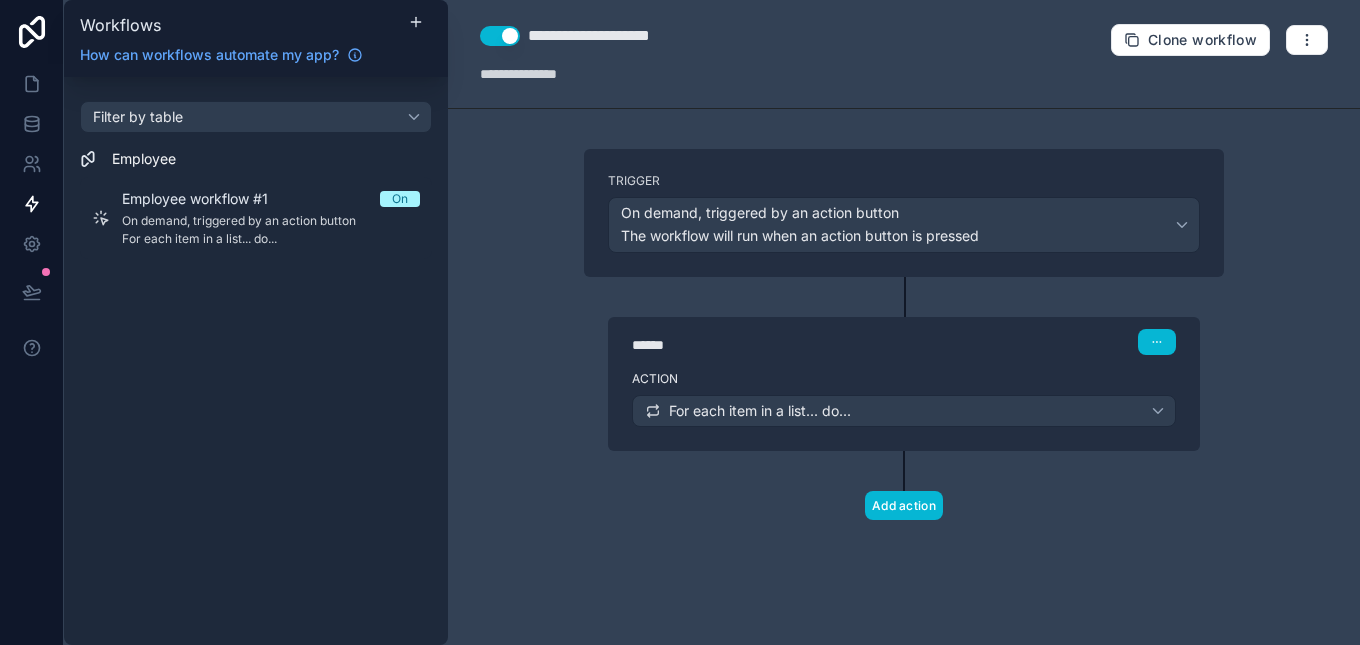 click on "Use setting [MASKED-DATA] Employee workflow #[NUMBER] [MASKED-DATA] Payroll Refresh Clone workflow Trigger On demand, triggered by an action button The workflow will run when an action button is pressed ****** Step [NUMBER] Action For each item in a list... do... Add action" at bounding box center [904, 322] 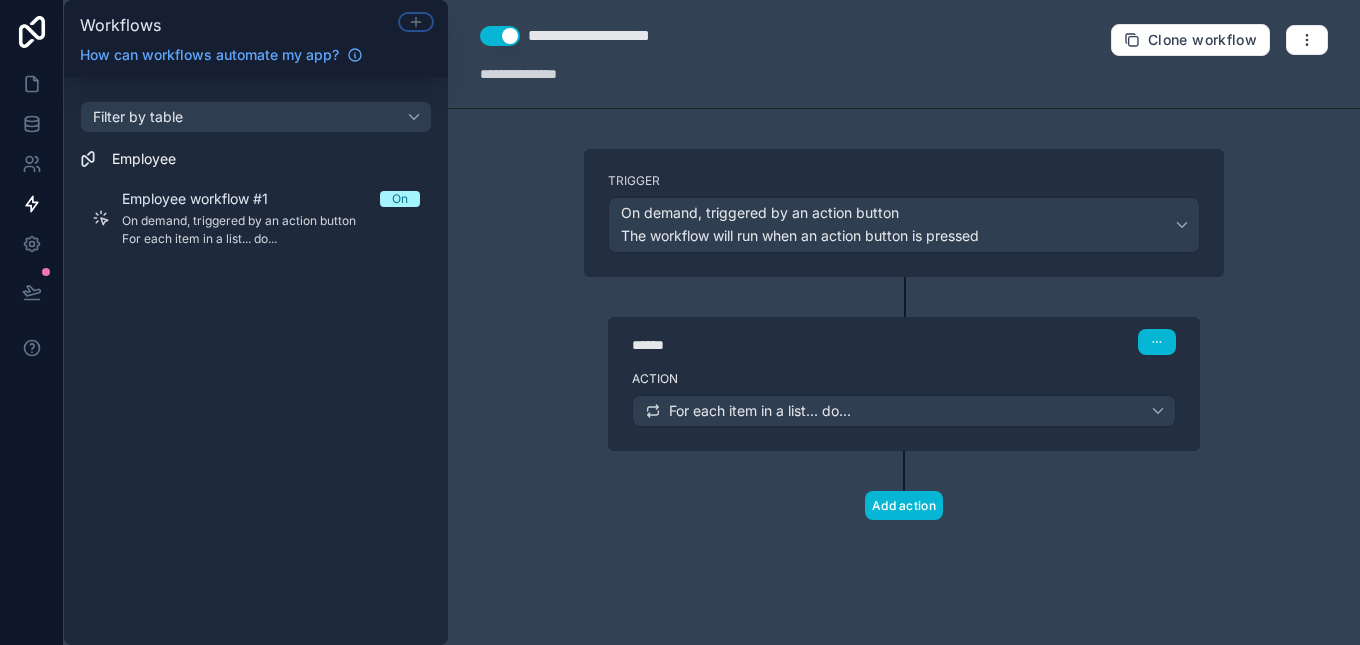 click 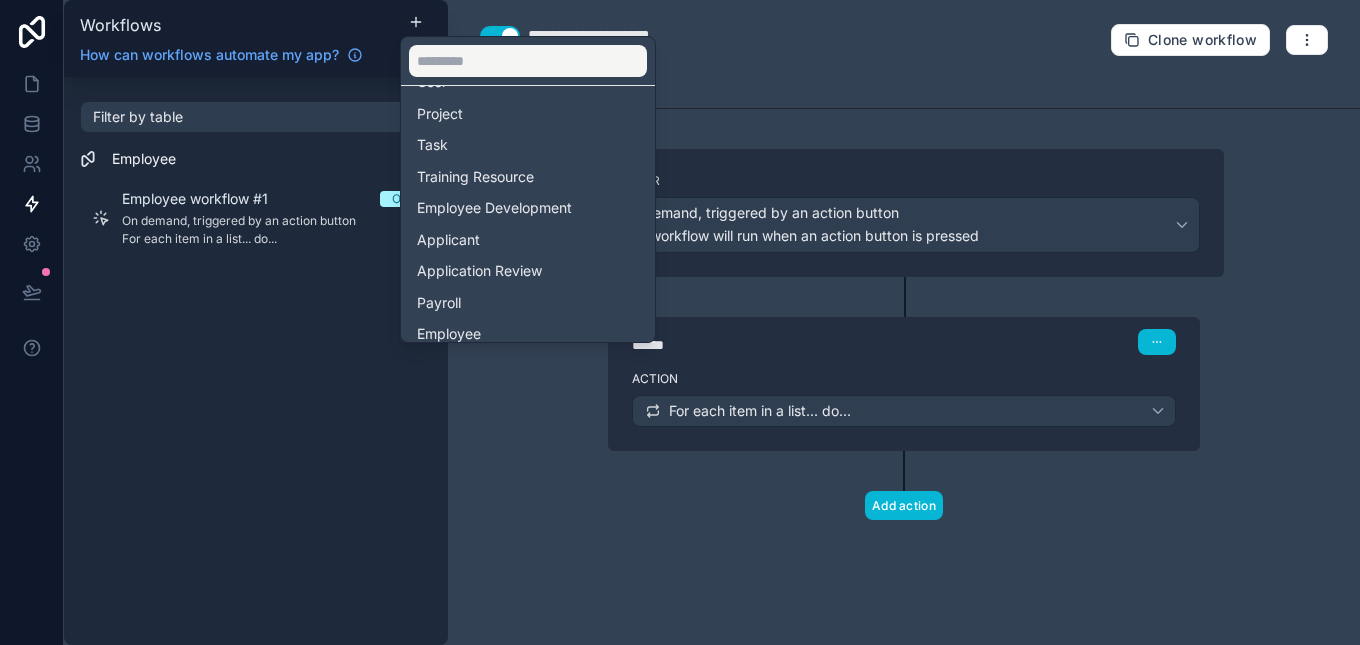 scroll, scrollTop: 76, scrollLeft: 0, axis: vertical 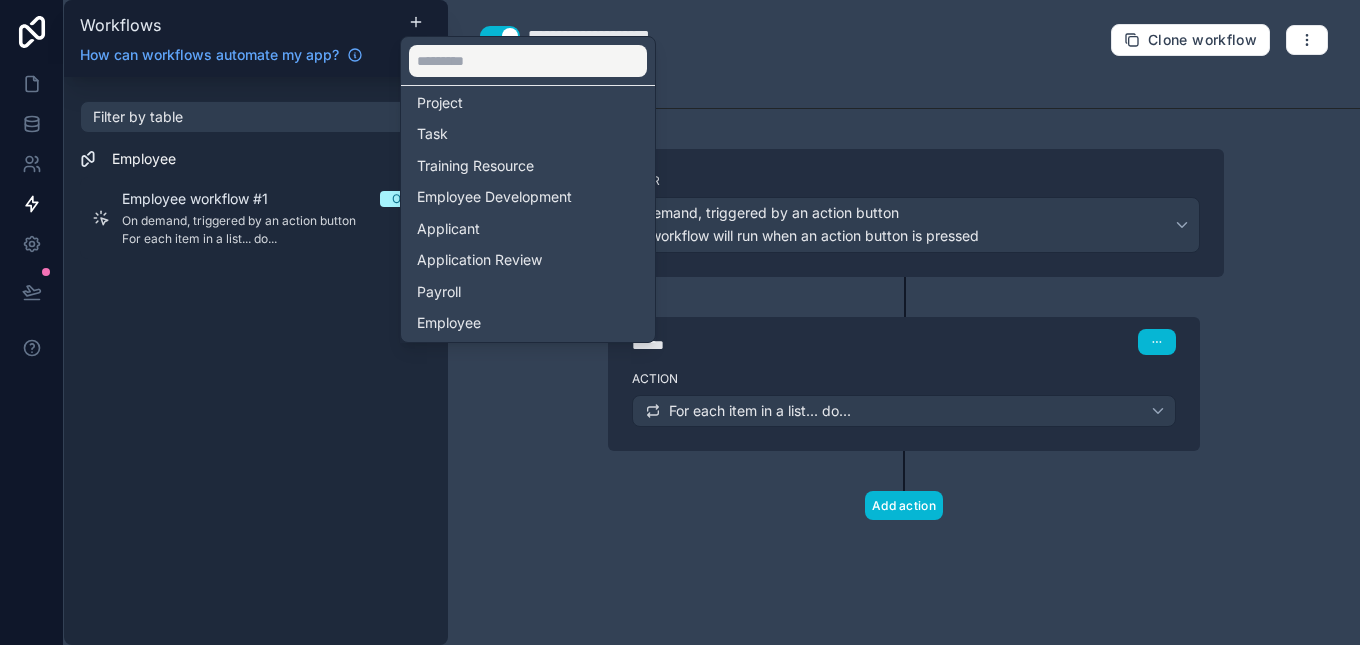 click at bounding box center (680, 322) 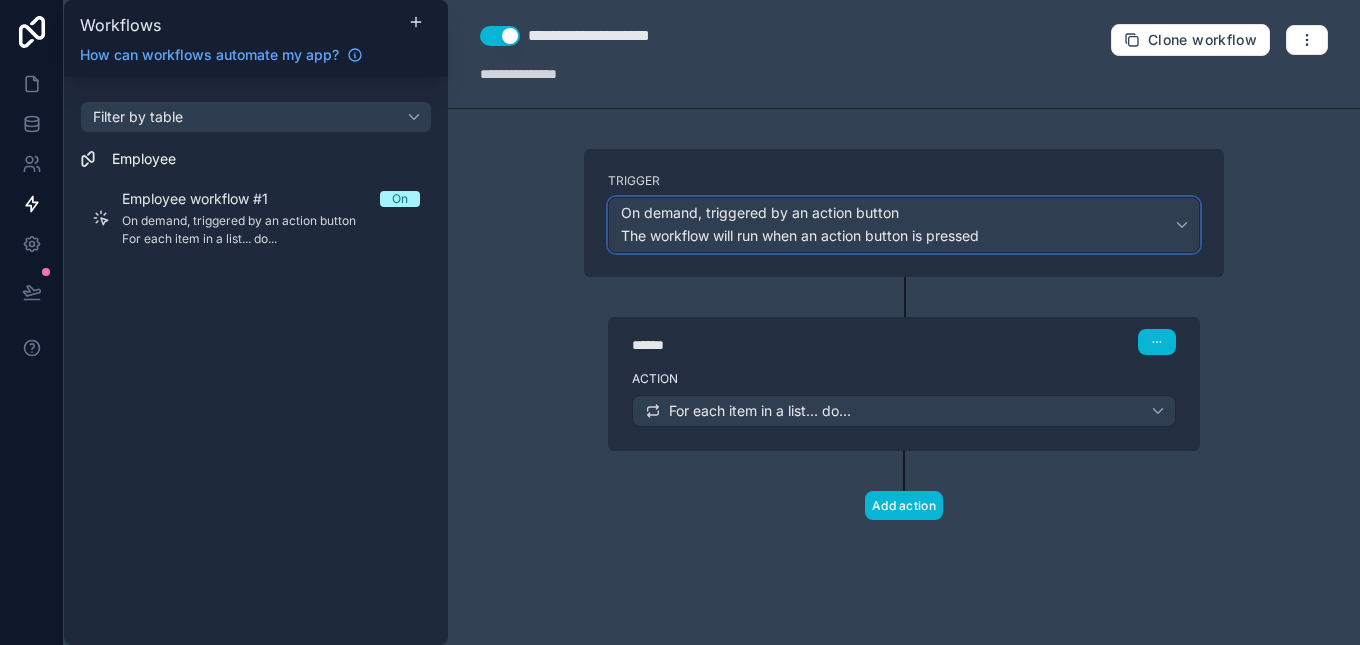 click on "On demand, triggered by an action button The workflow will run when an action button is pressed" at bounding box center (904, 225) 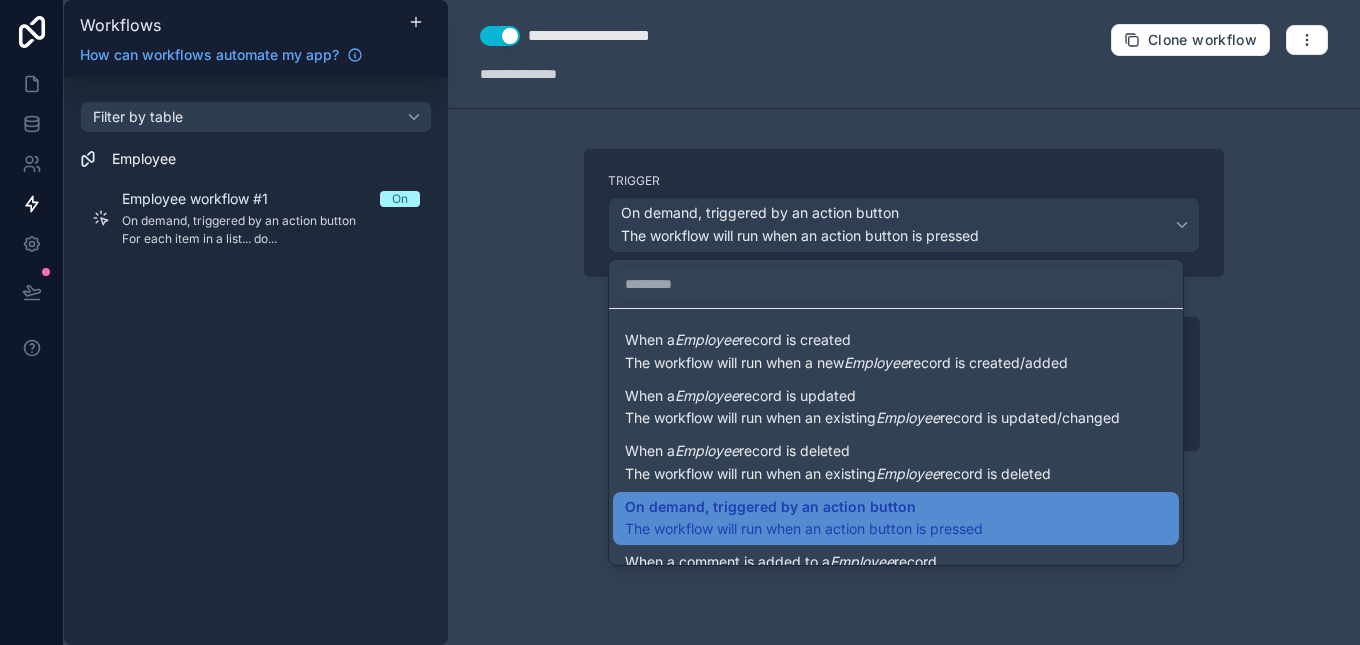 click at bounding box center [680, 322] 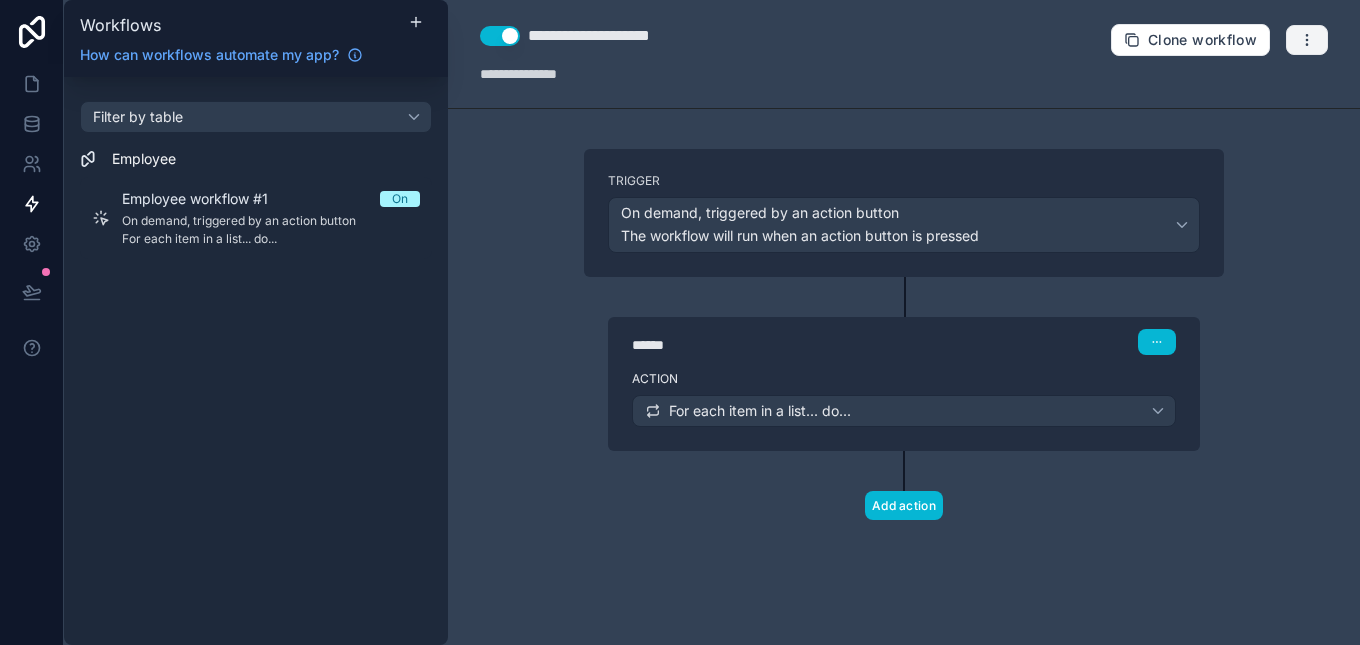click 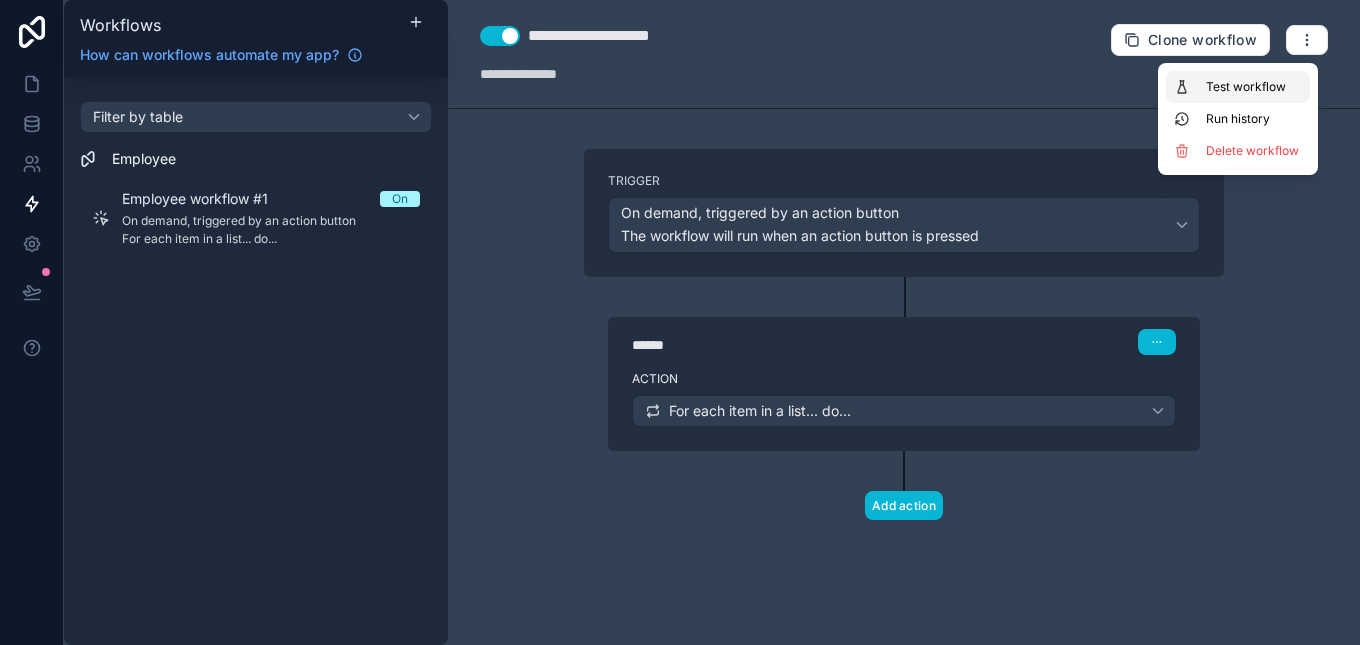 click on "Test workflow" at bounding box center [1254, 87] 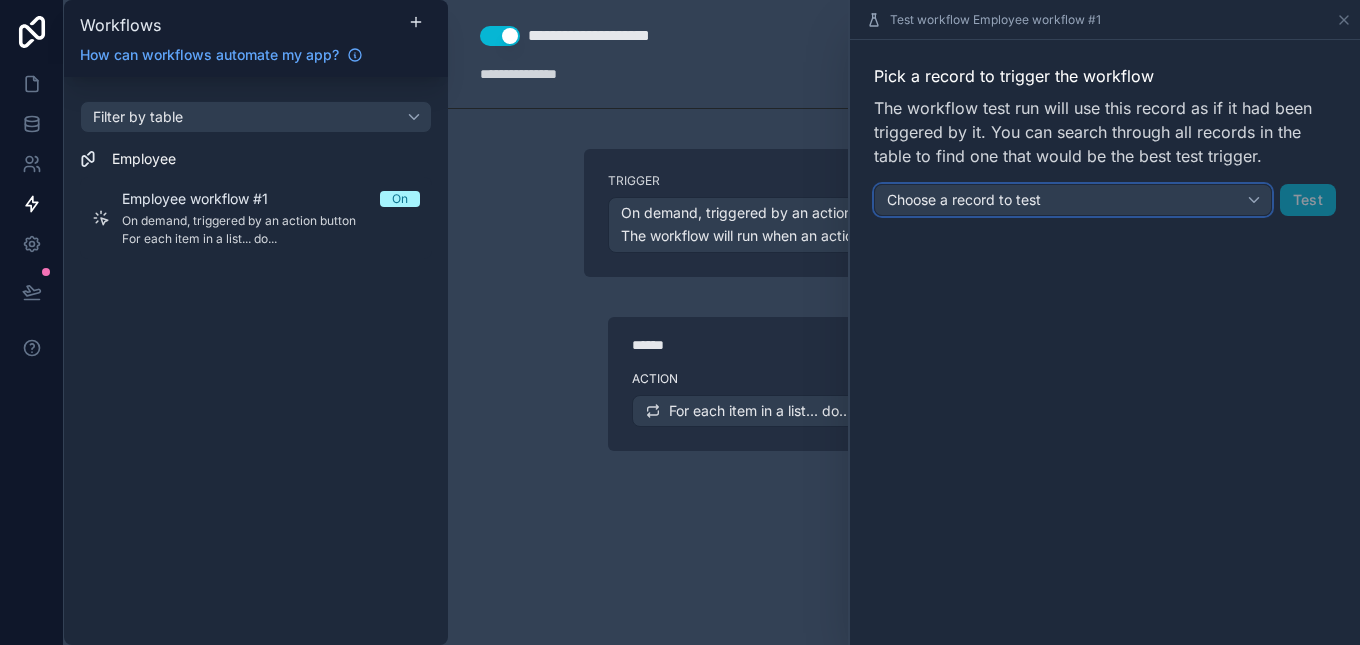 click on "Choose a record to test" at bounding box center (1073, 200) 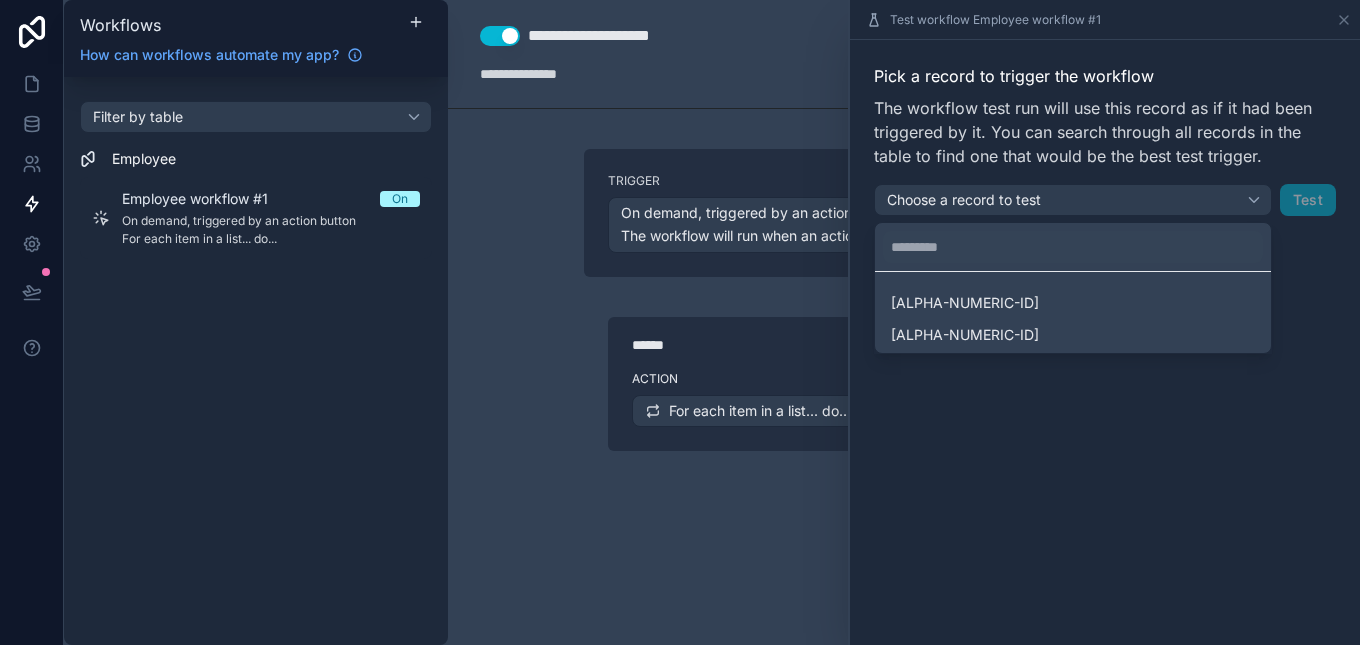 click at bounding box center [1105, 322] 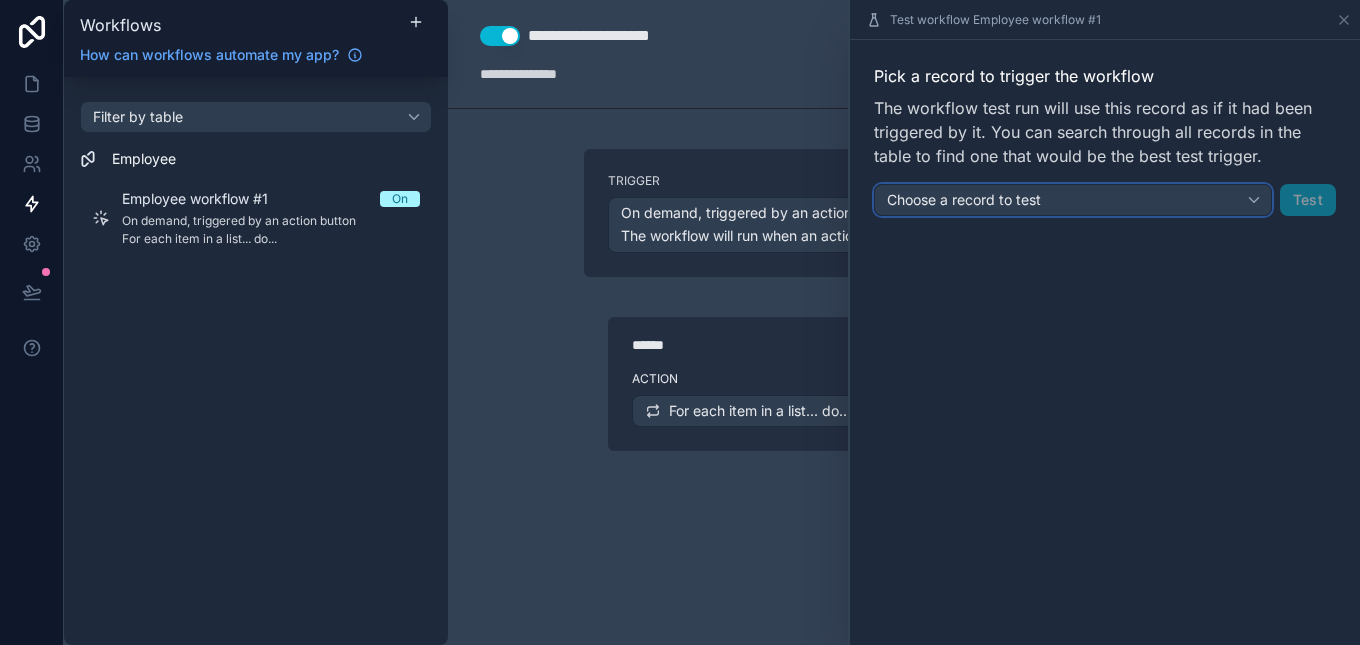 click on "Choose a record to test" at bounding box center (1073, 200) 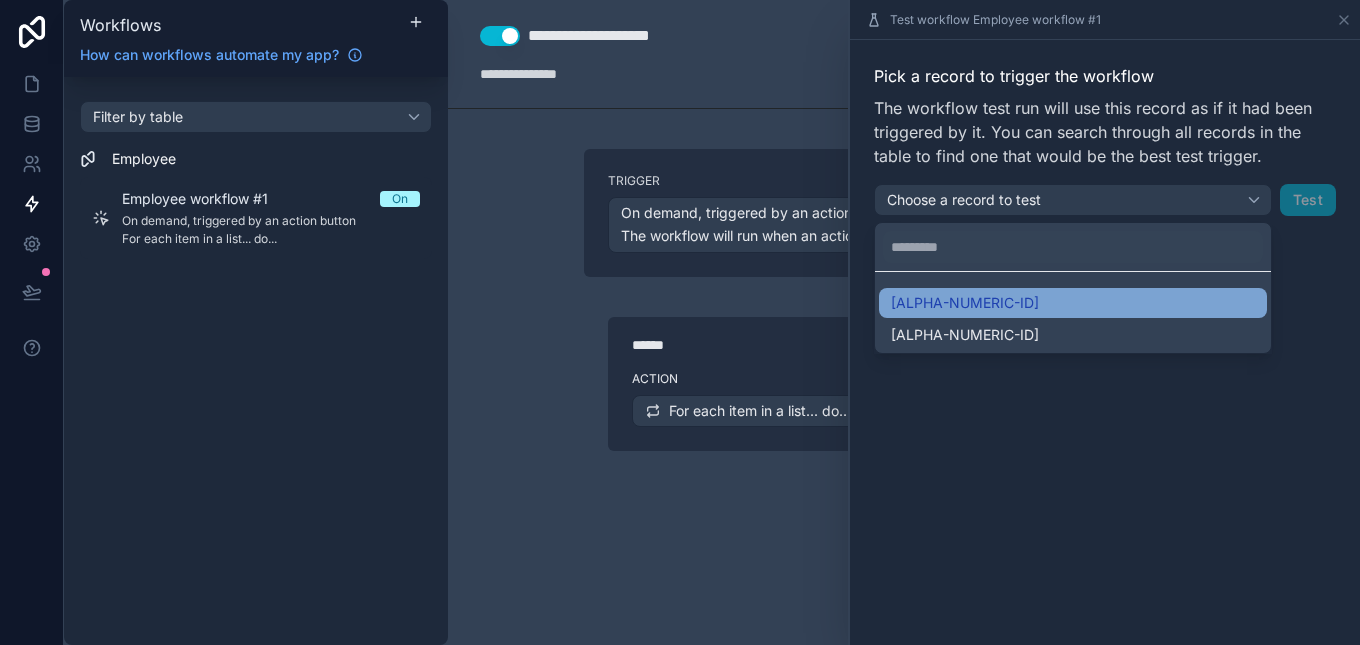 click on "[ALPHA-NUMERIC-ID]" at bounding box center (1073, 303) 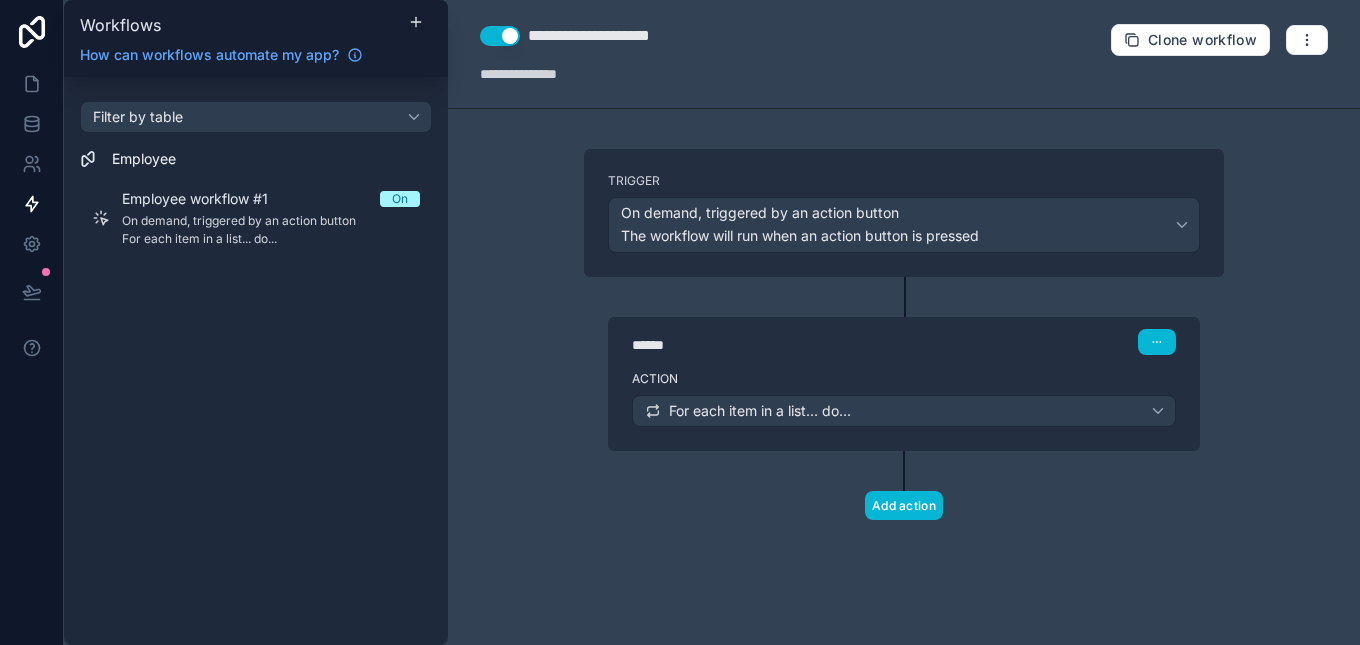 click on "Use setting [MASKED-DATA] Employee workflow #[NUMBER] [MASKED-DATA] Payroll Refresh Clone workflow Trigger On demand, triggered by an action button The workflow will run when an action button is pressed ****** Step [NUMBER] Action For each item in a list... do... Add action" at bounding box center (904, 322) 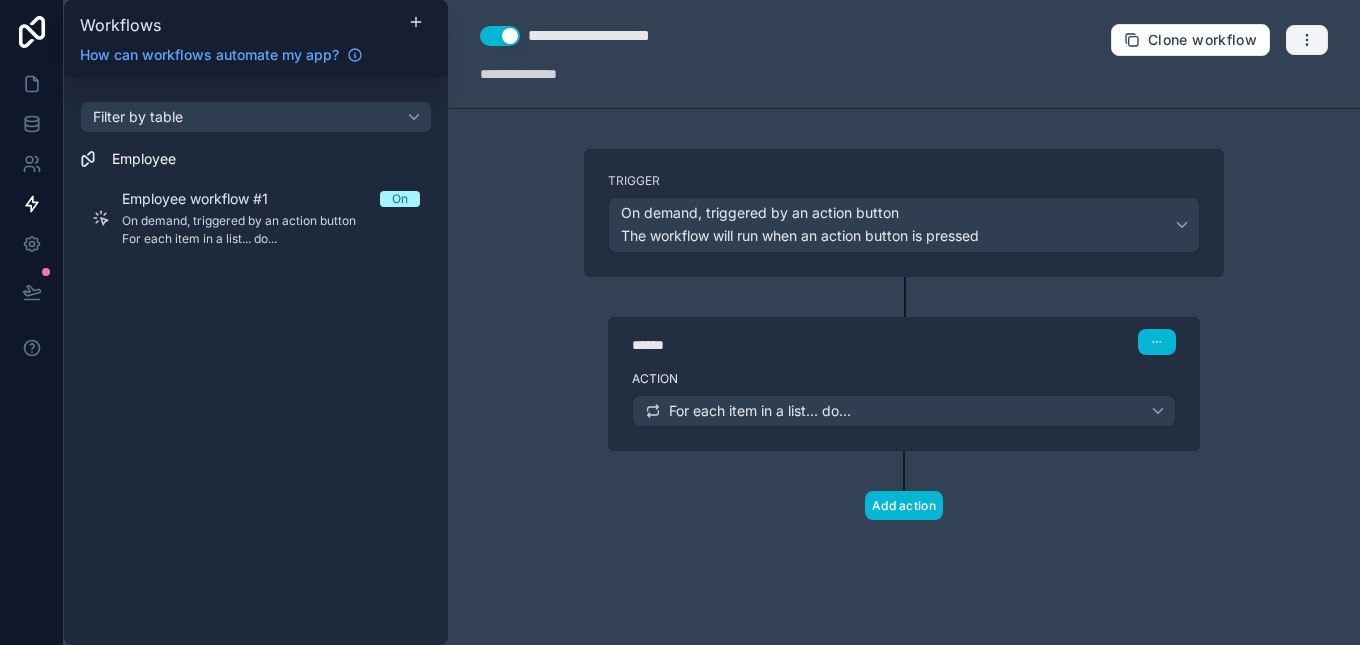 click at bounding box center (1307, 40) 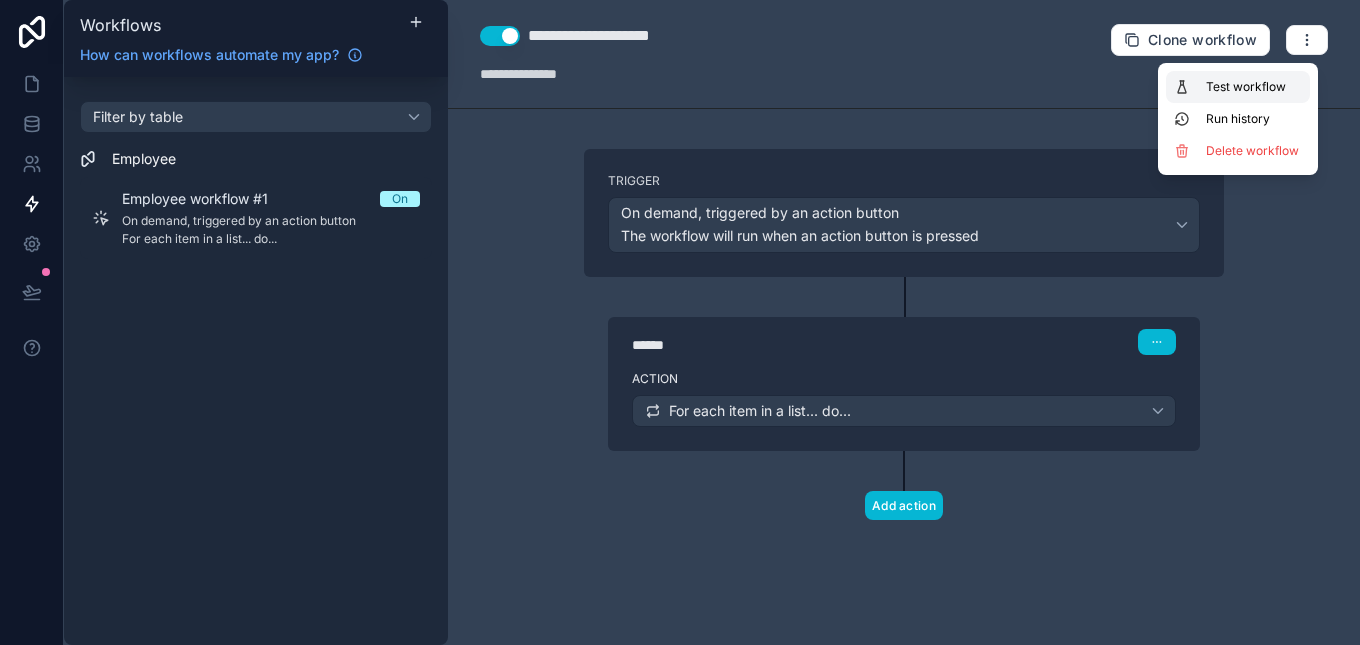 click on "Test workflow" at bounding box center (1254, 87) 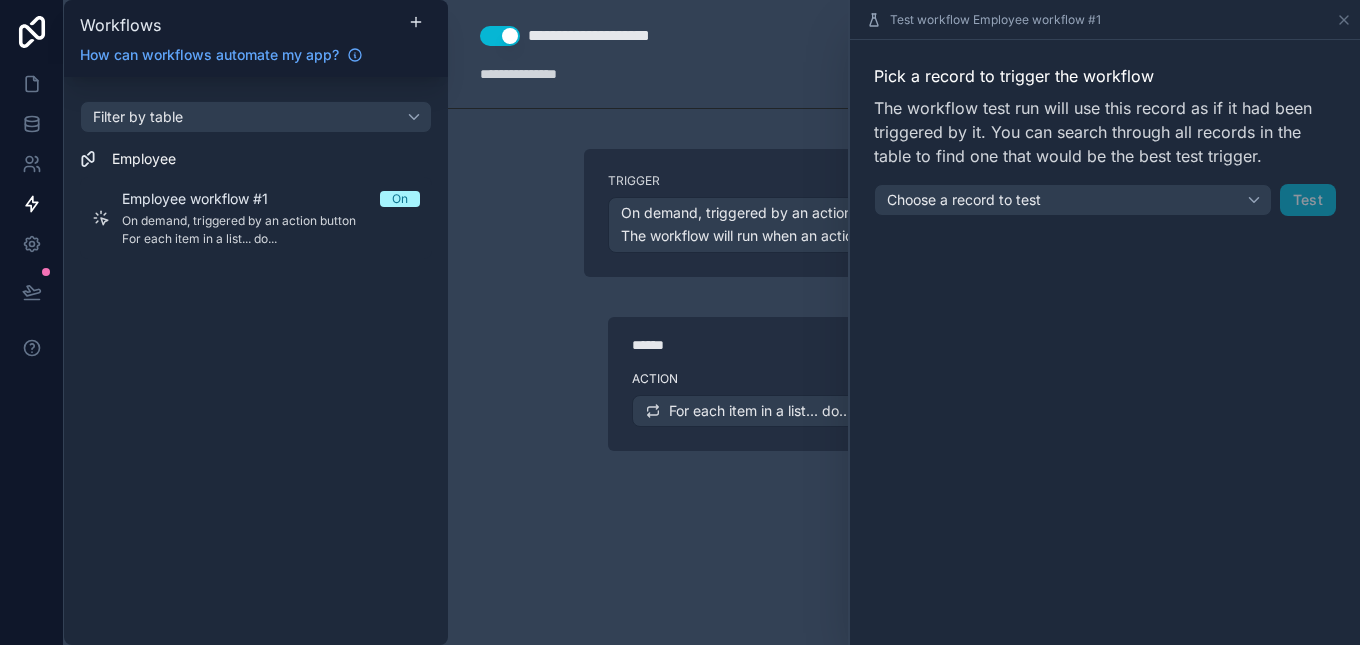 click on "Pick a record to trigger the workflow The workflow test run will use this record as if it had been triggered by it. You can search through all records in the table to find one that would be the best test trigger. Choose a record to test Test" at bounding box center (1105, 140) 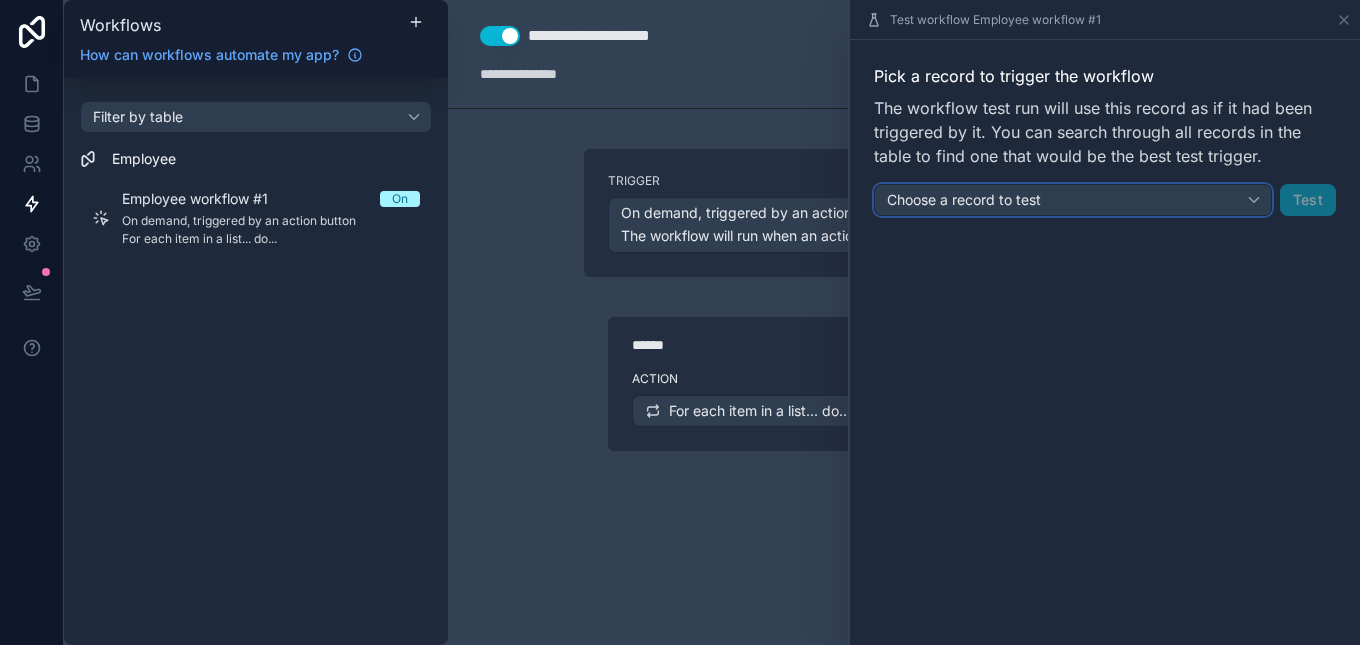 click on "Choose a record to test" at bounding box center (1073, 200) 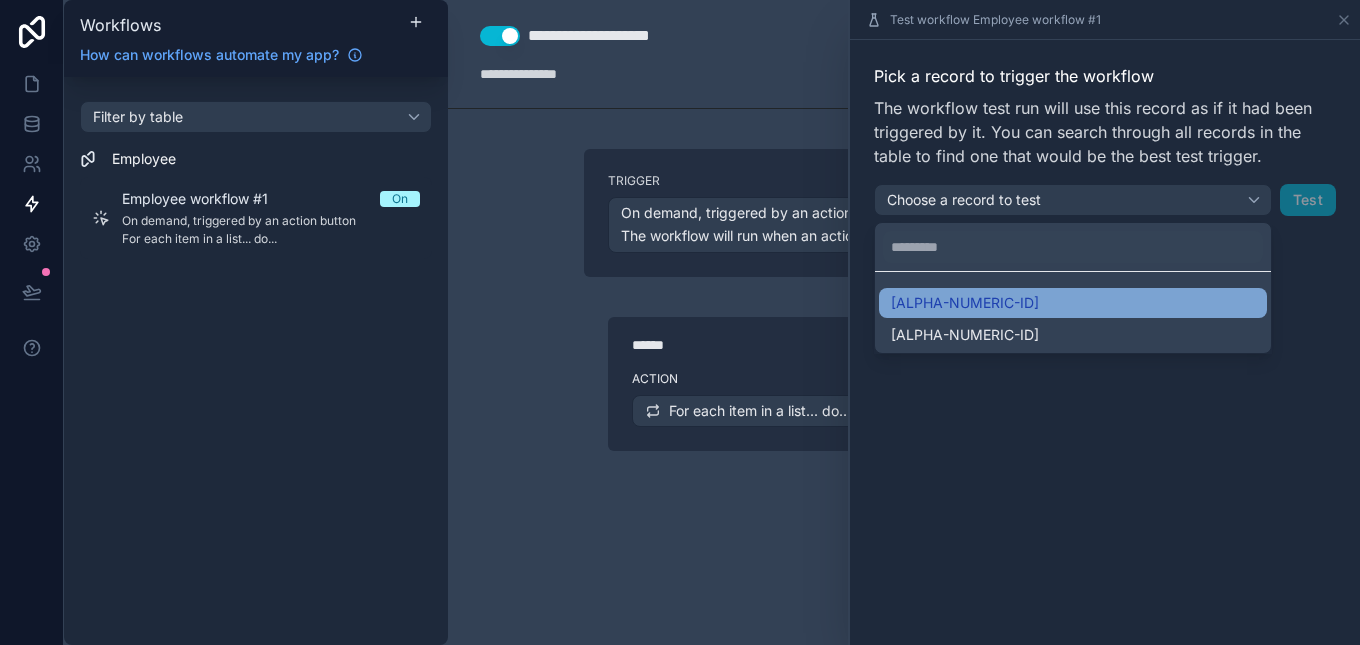 click on "[ALPHA-NUMERIC-ID]" at bounding box center [1073, 303] 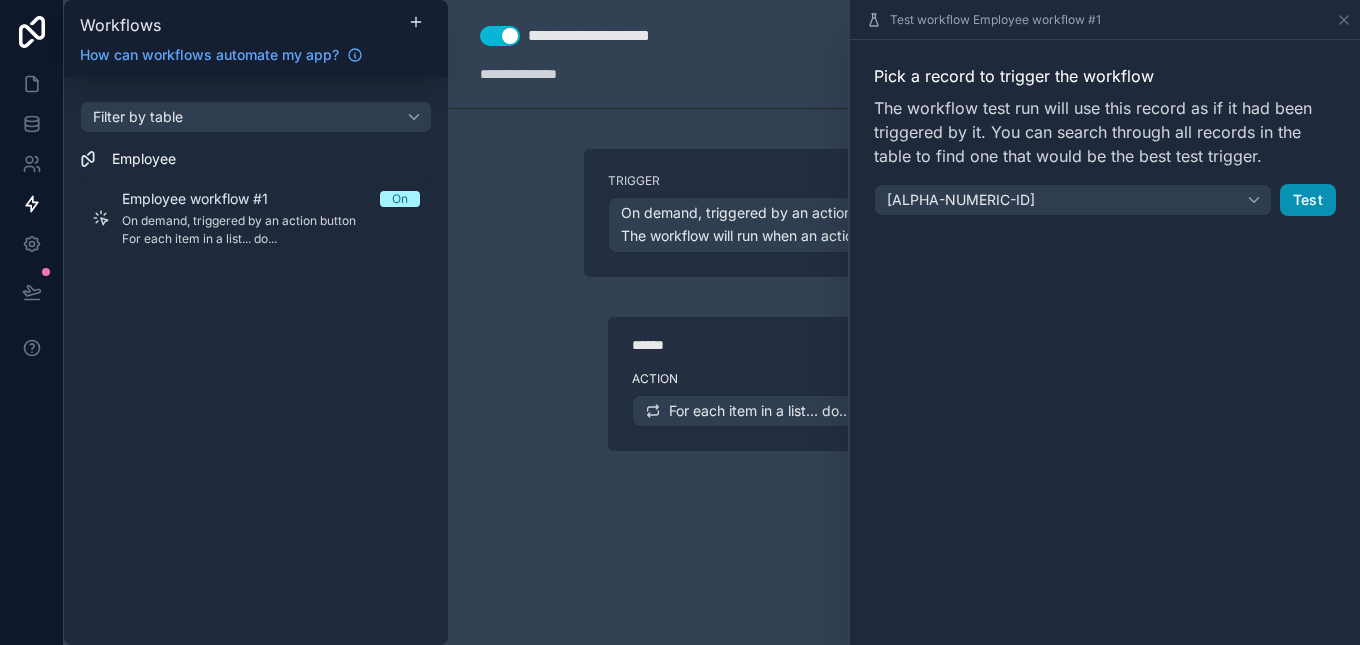 click on "Test" at bounding box center [1308, 200] 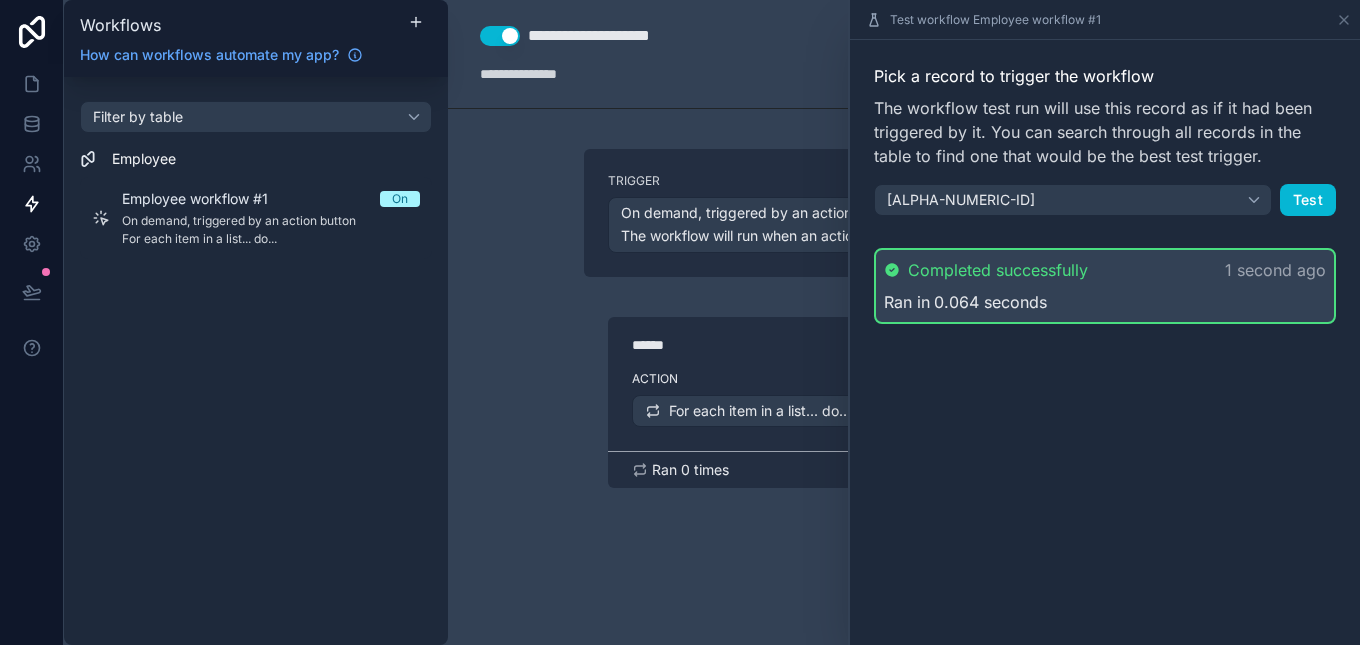 click on "Completed successfully" at bounding box center (998, 270) 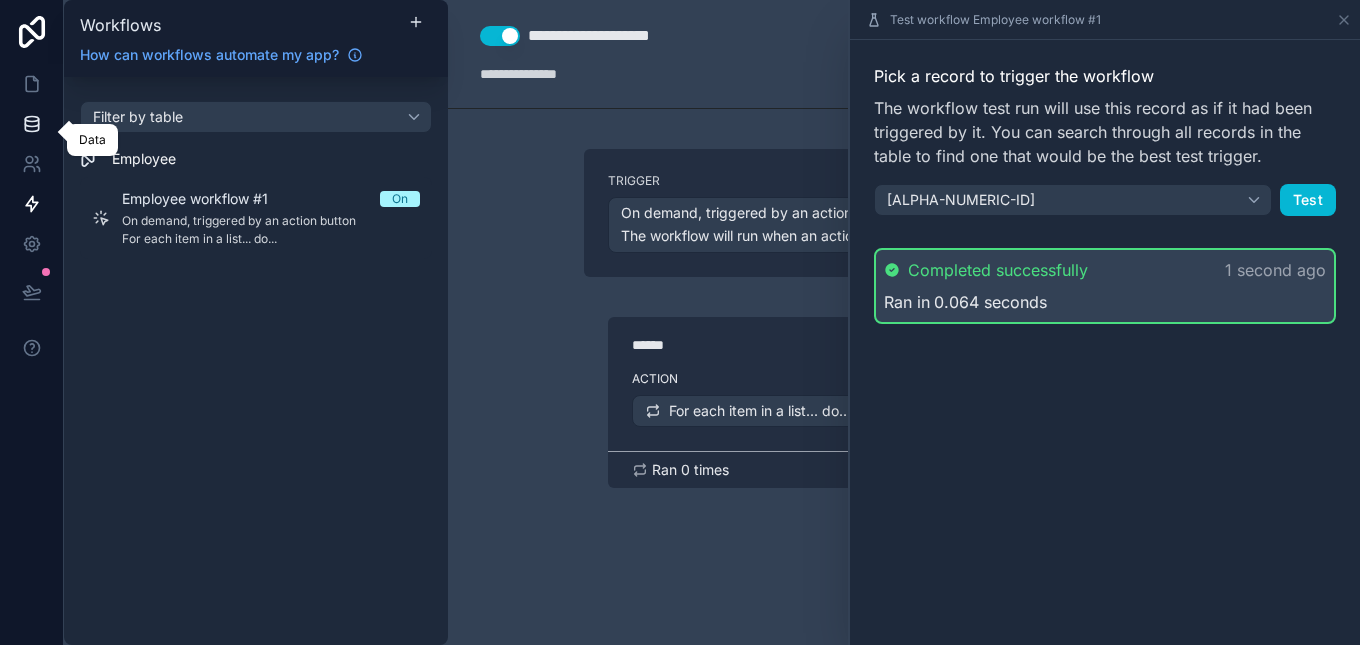 click 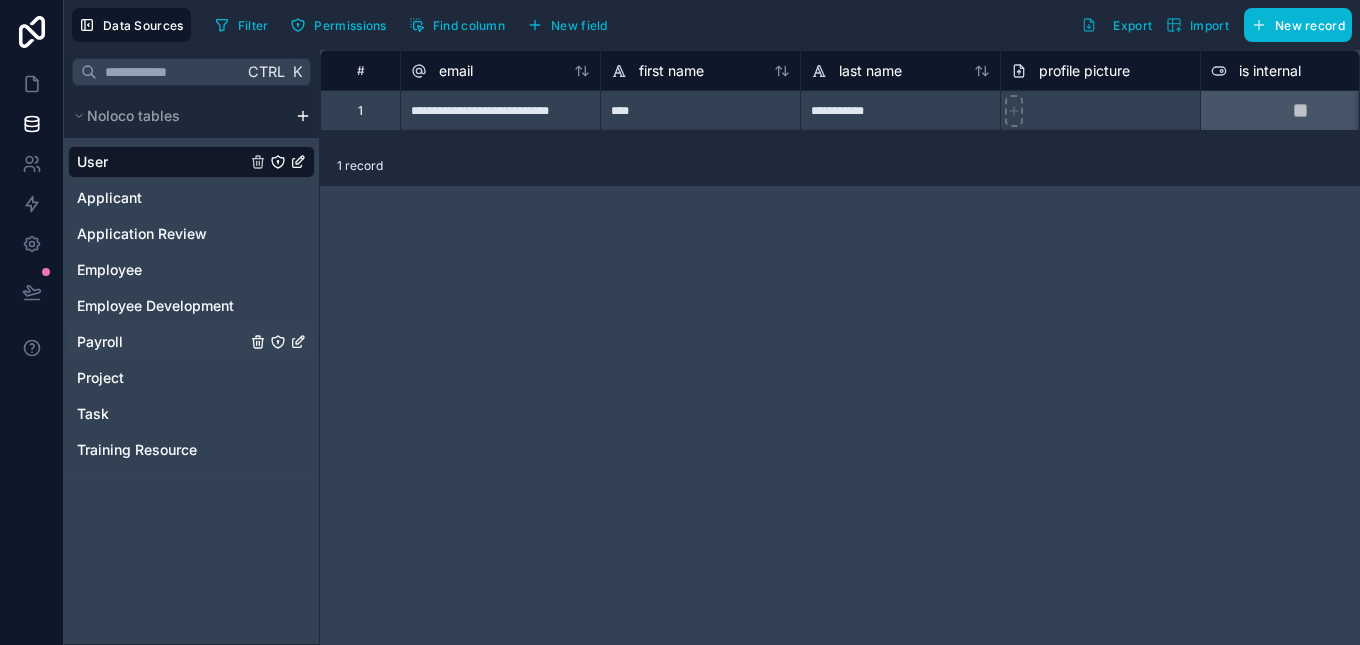 click on "Payroll" at bounding box center (100, 342) 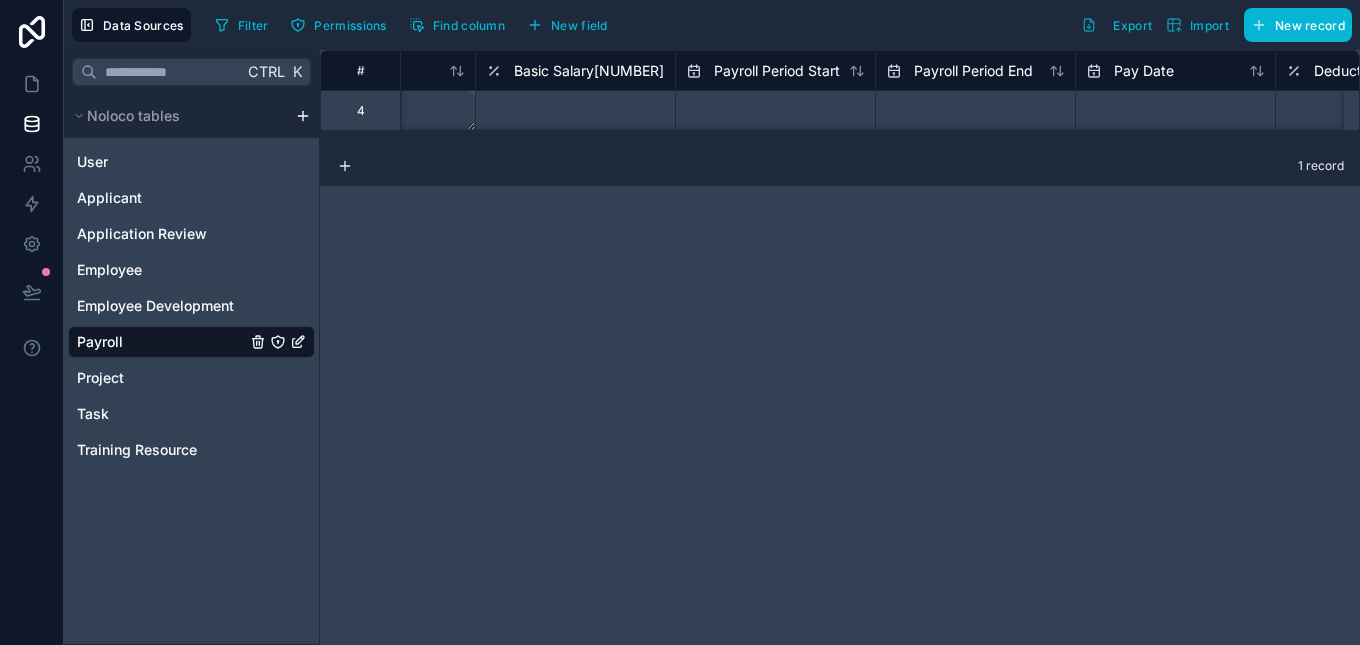 scroll, scrollTop: 0, scrollLeft: 0, axis: both 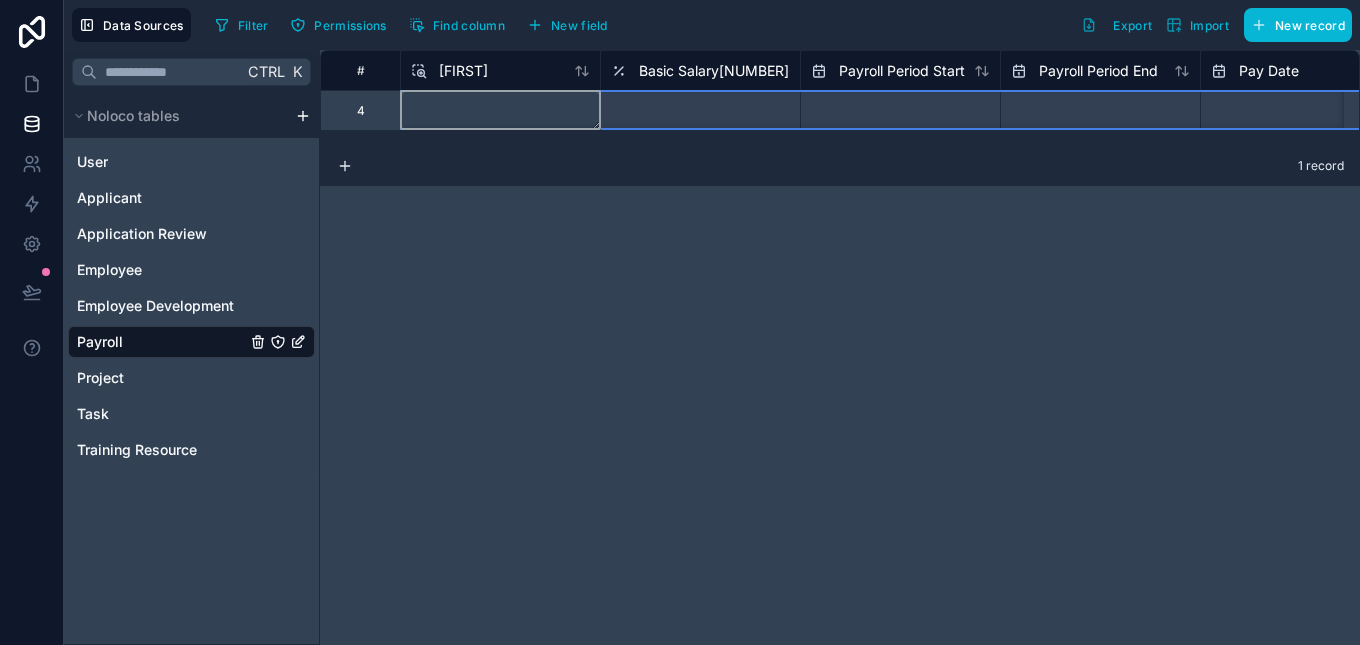 drag, startPoint x: 353, startPoint y: 119, endPoint x: 353, endPoint y: 130, distance: 11 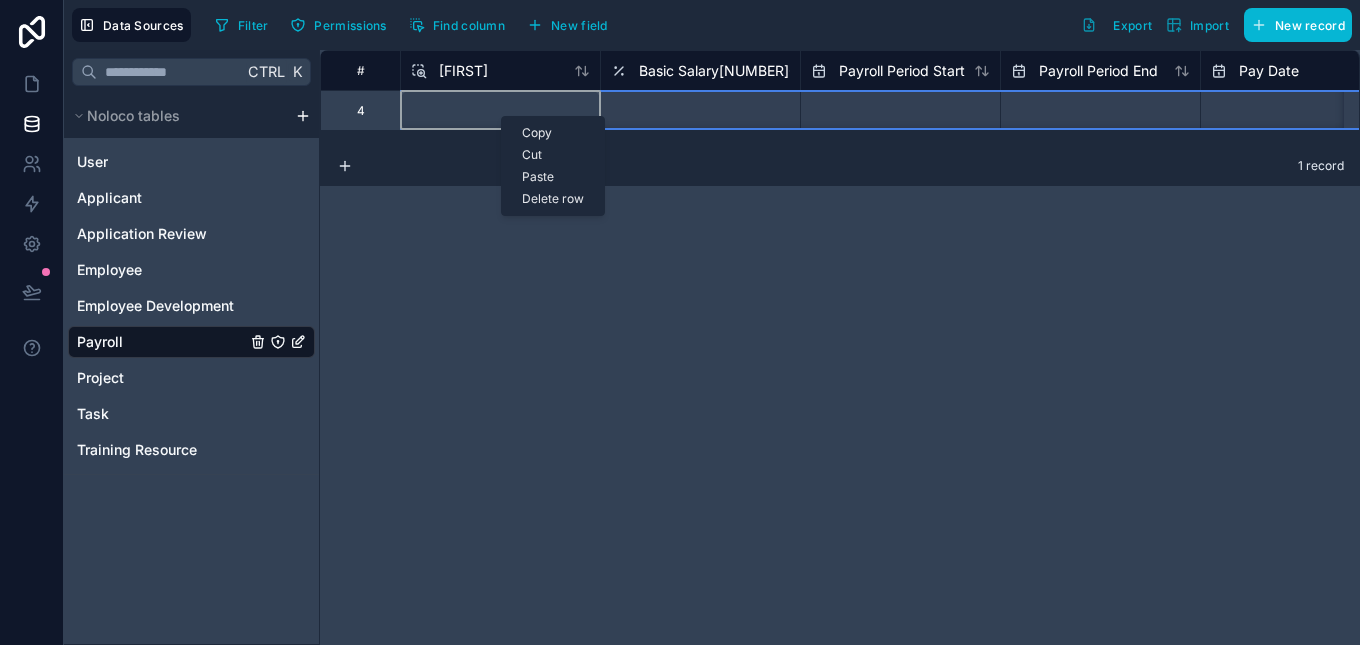 click on "Delete row" at bounding box center (553, 199) 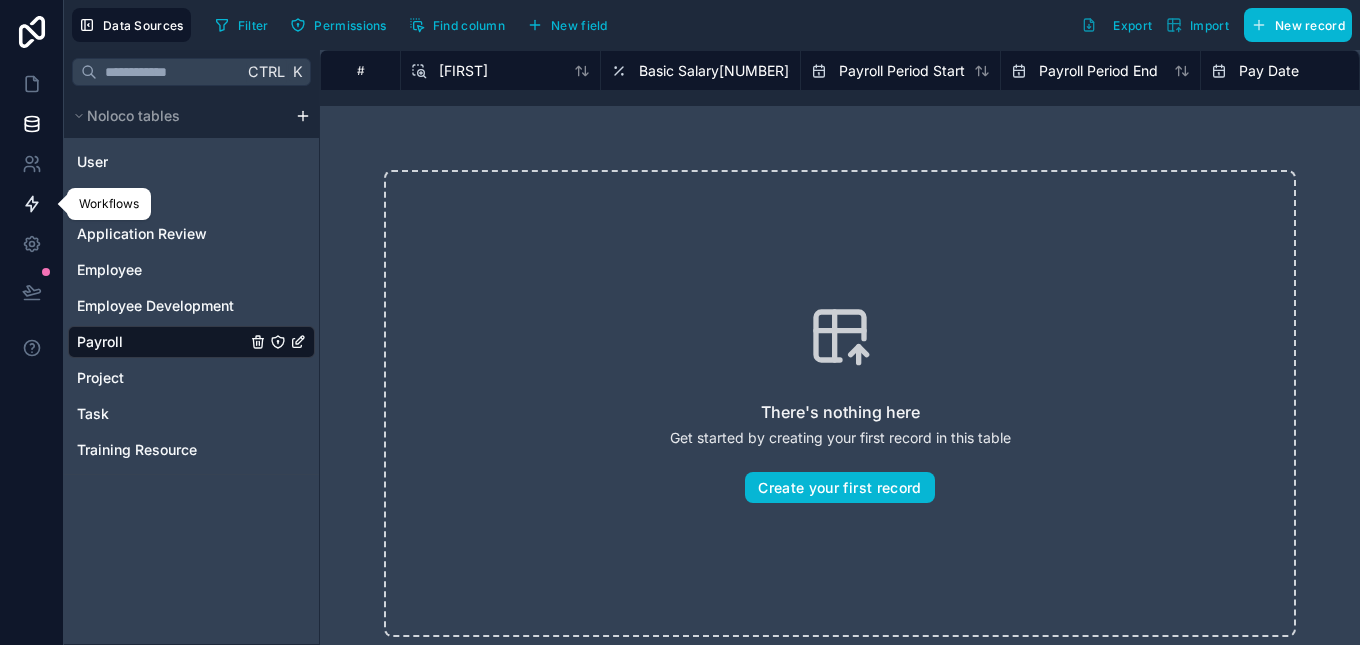 click 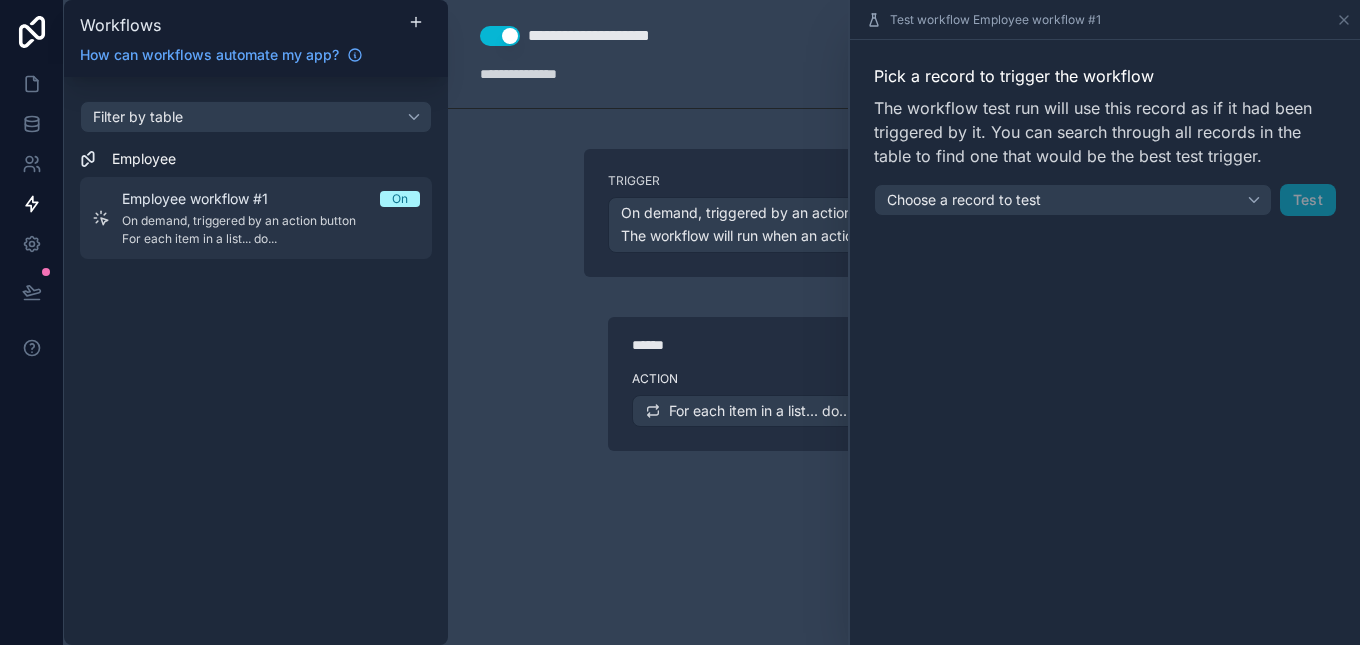 click on "On demand, triggered by an action button" at bounding box center (271, 221) 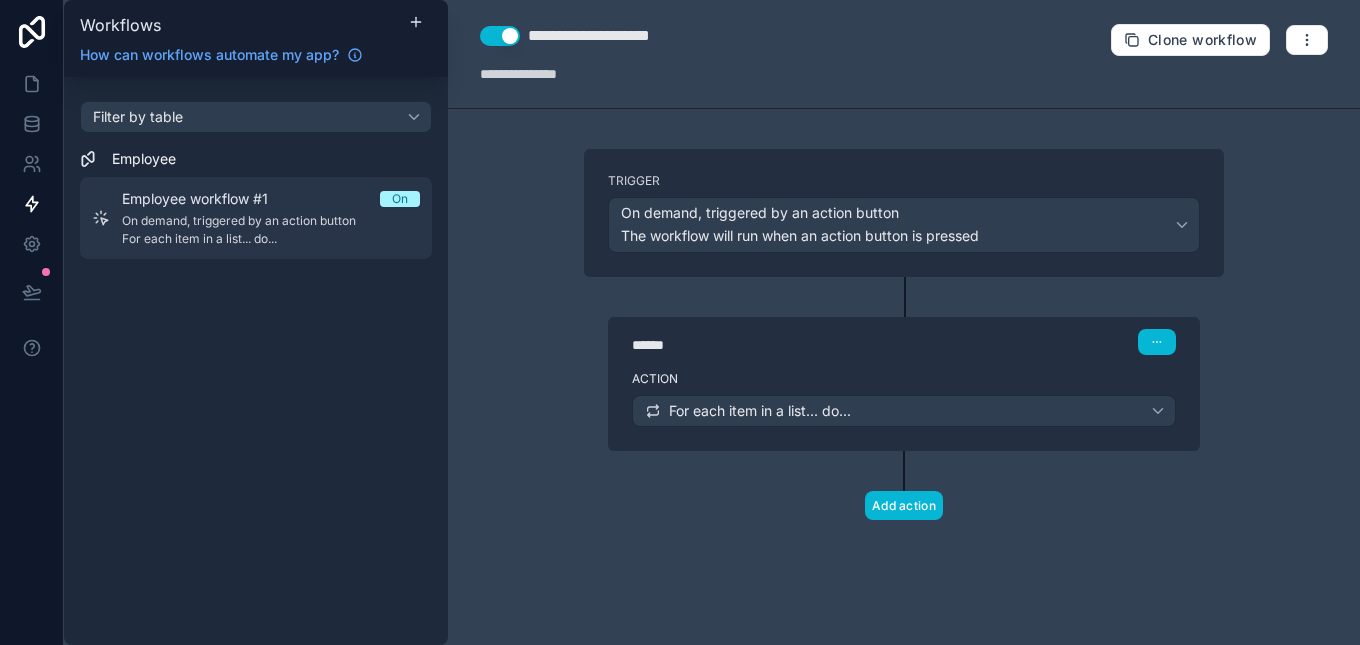 click on "On demand, triggered by an action button" at bounding box center [271, 221] 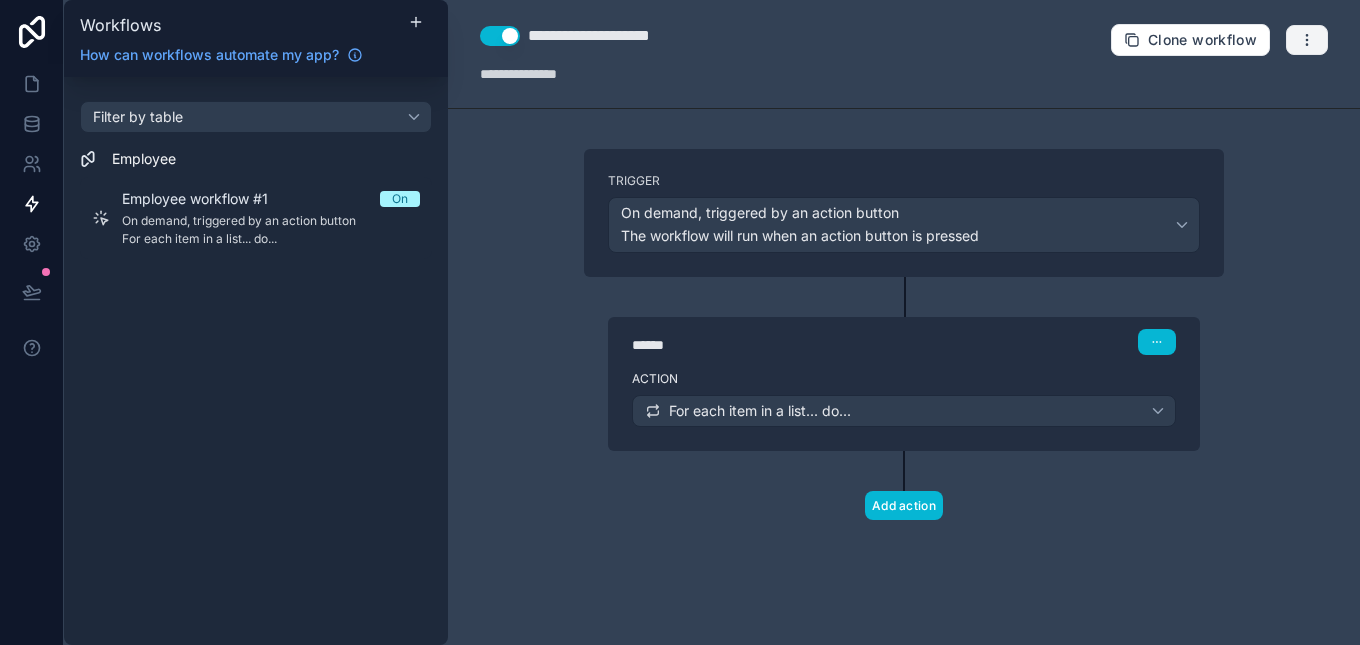 click 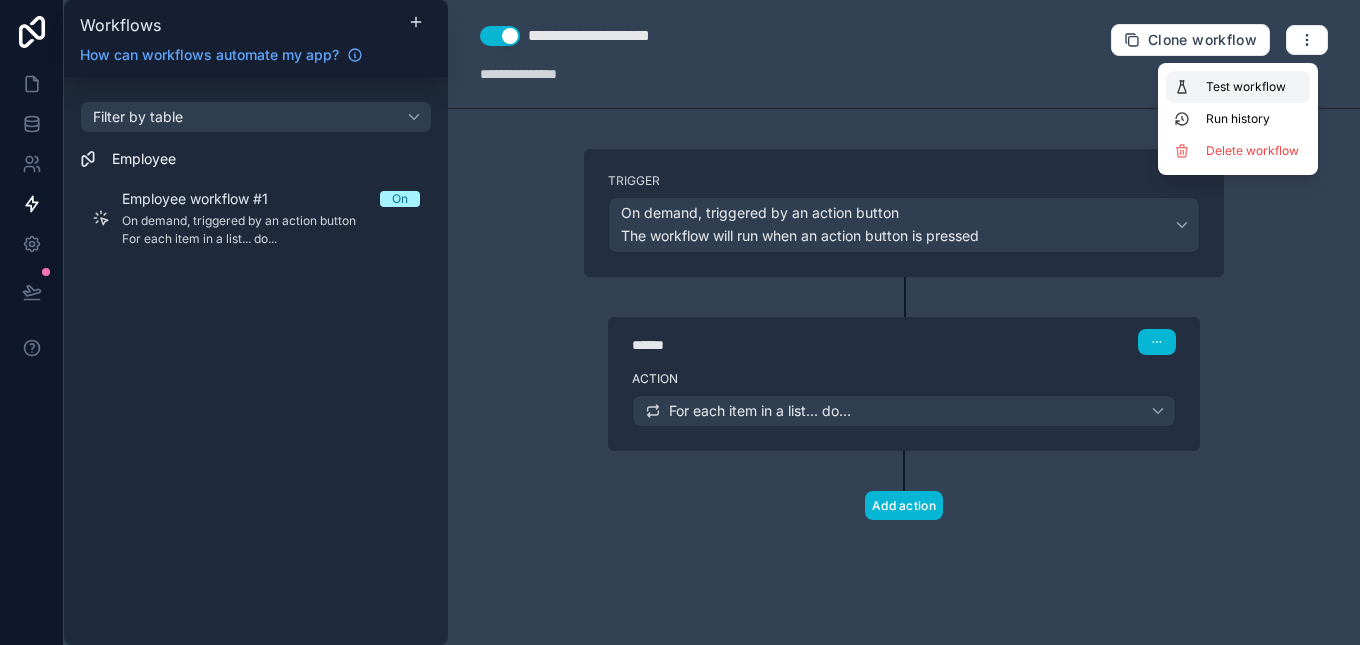 click on "Test workflow" at bounding box center (1254, 87) 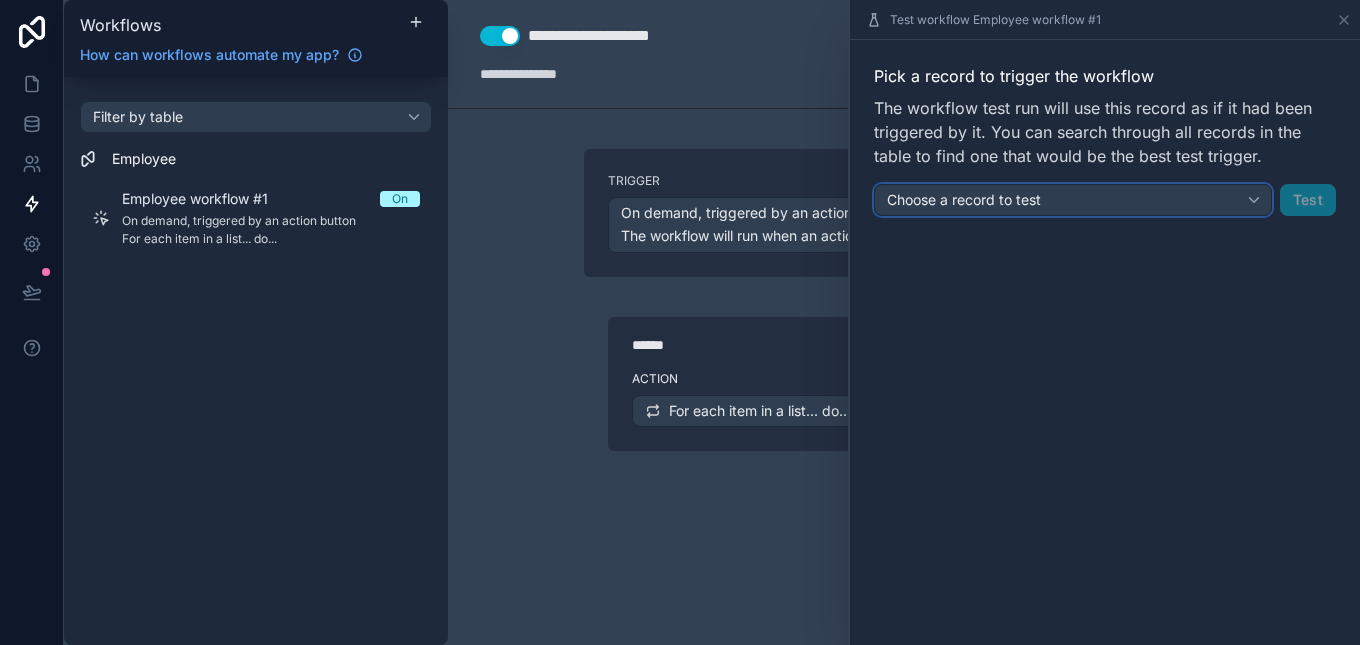 click on "Choose a record to test" at bounding box center [1073, 200] 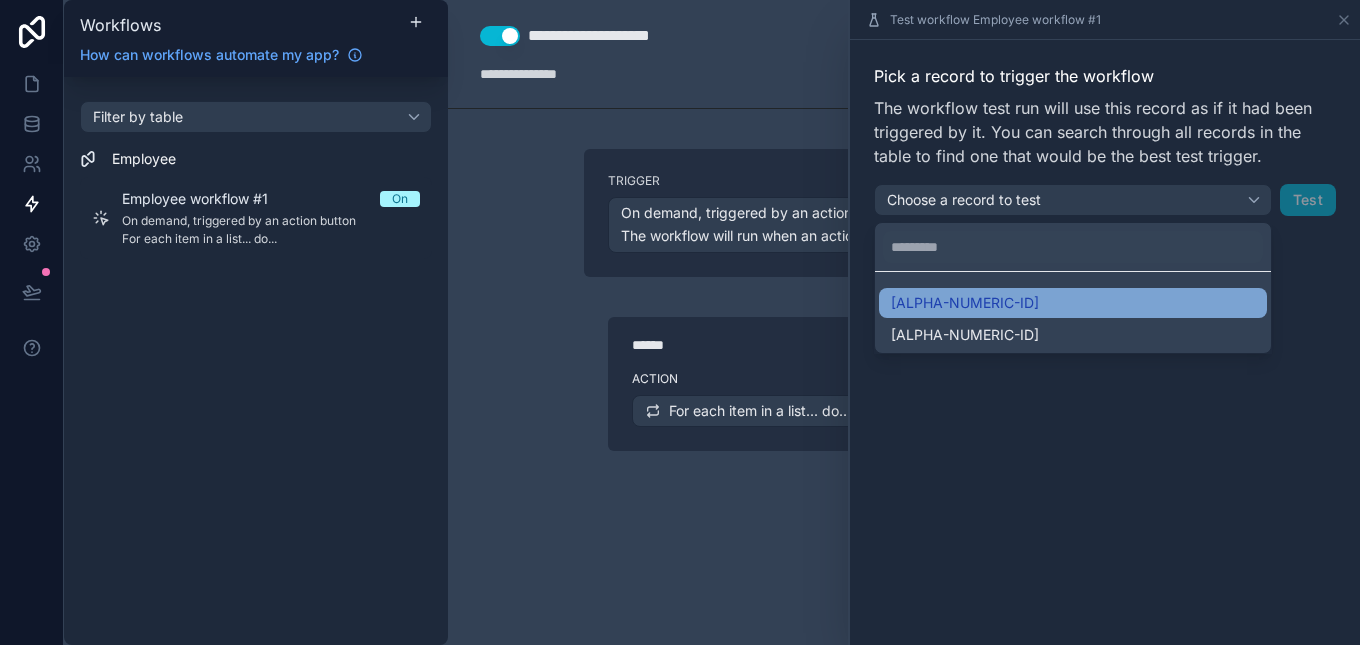 click on "[ALPHA-NUMERIC-ID]" at bounding box center [1073, 303] 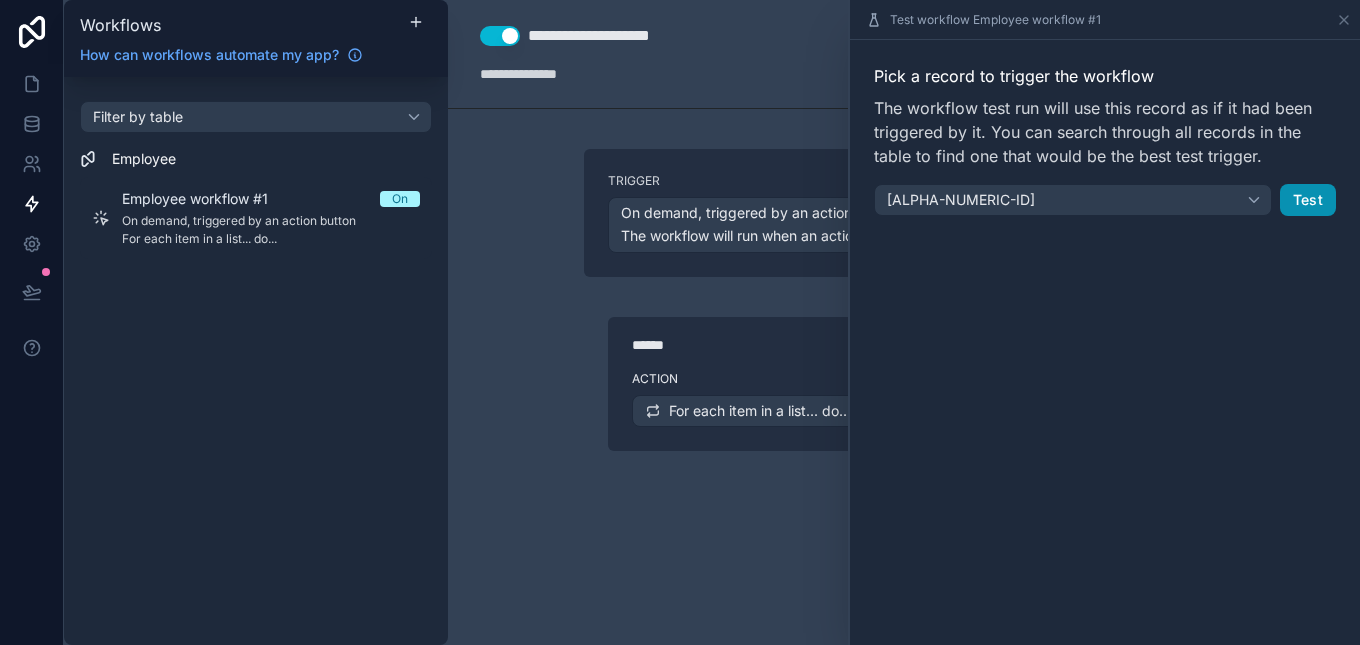 click on "Test" at bounding box center [1308, 200] 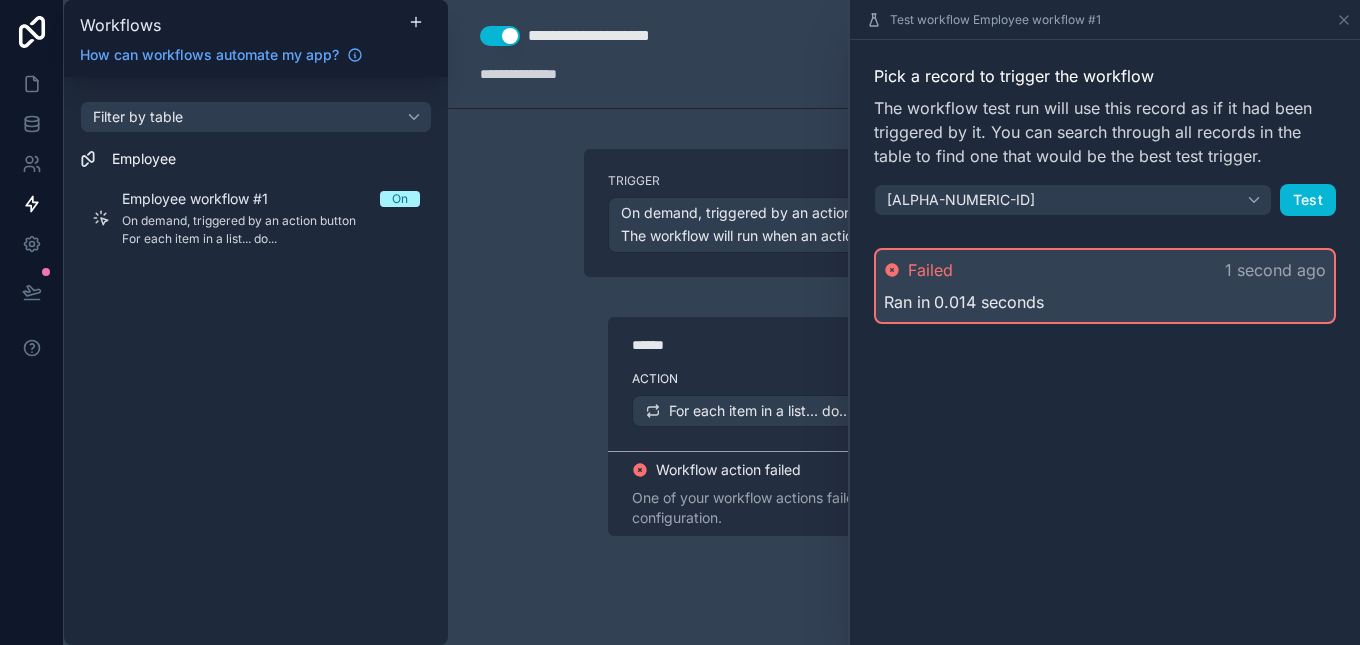 click on "Add action" at bounding box center [904, 570] 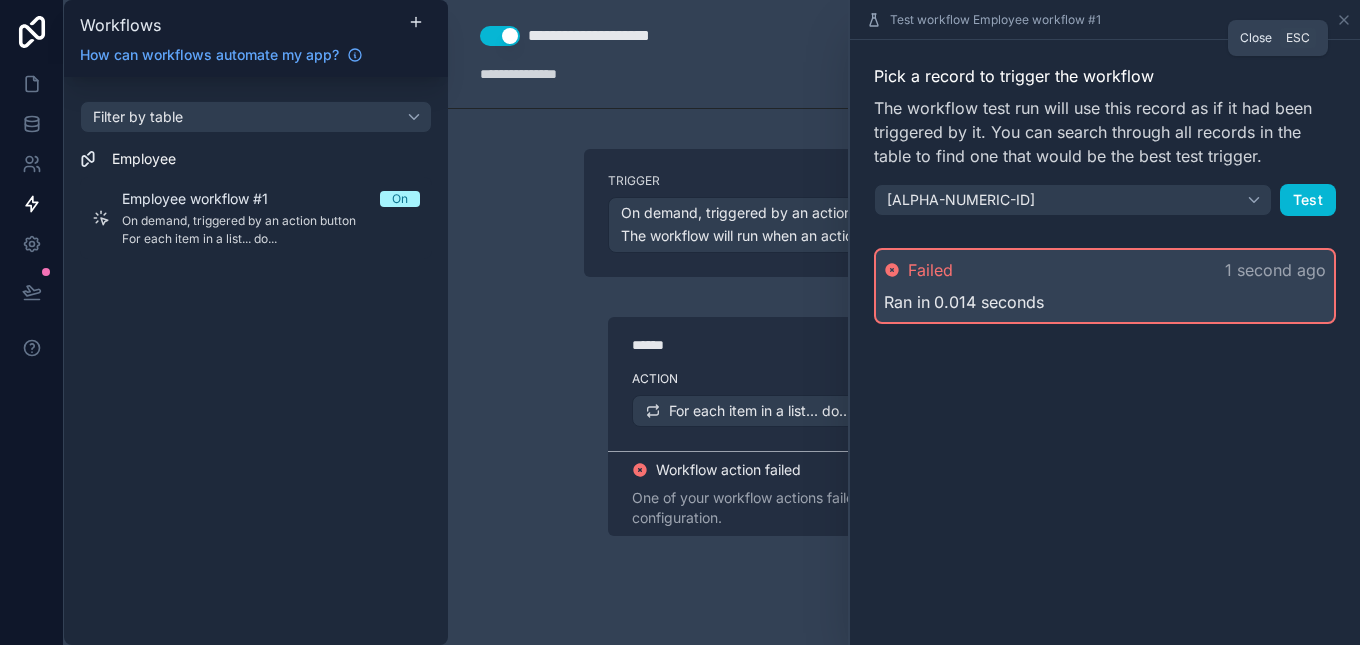 drag, startPoint x: 1348, startPoint y: 17, endPoint x: 977, endPoint y: 99, distance: 379.95395 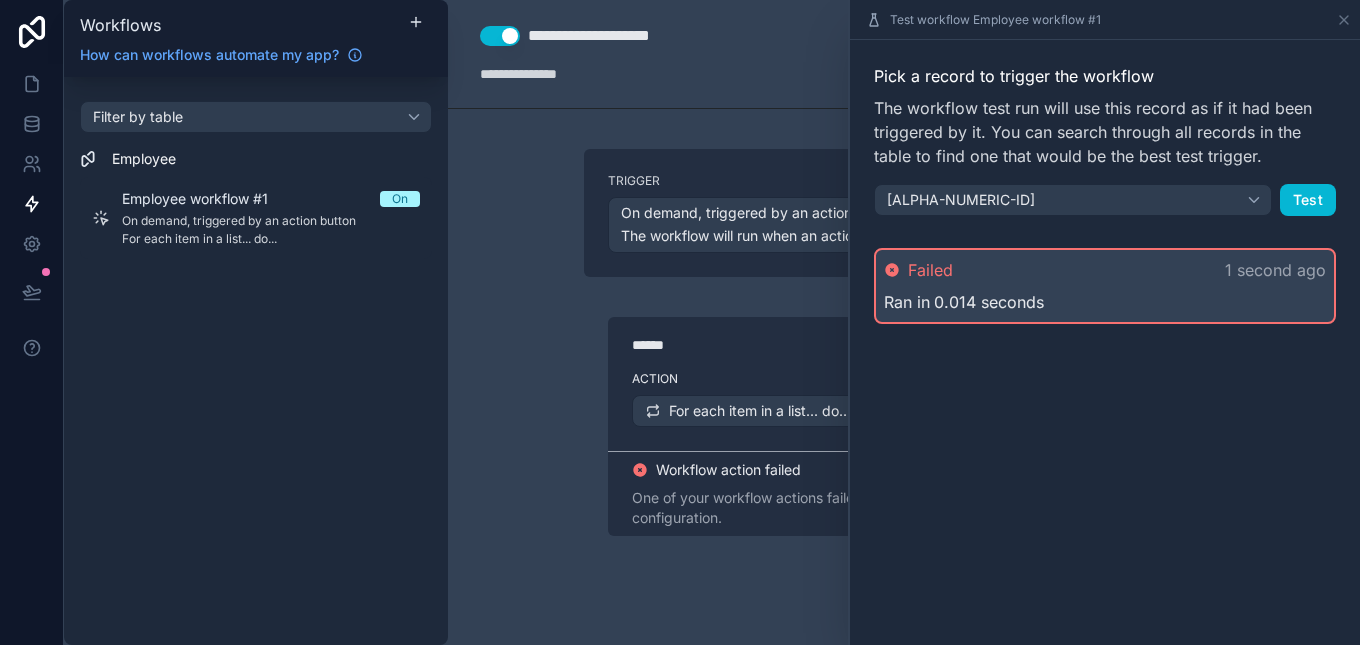 click on "Action" at bounding box center [904, 379] 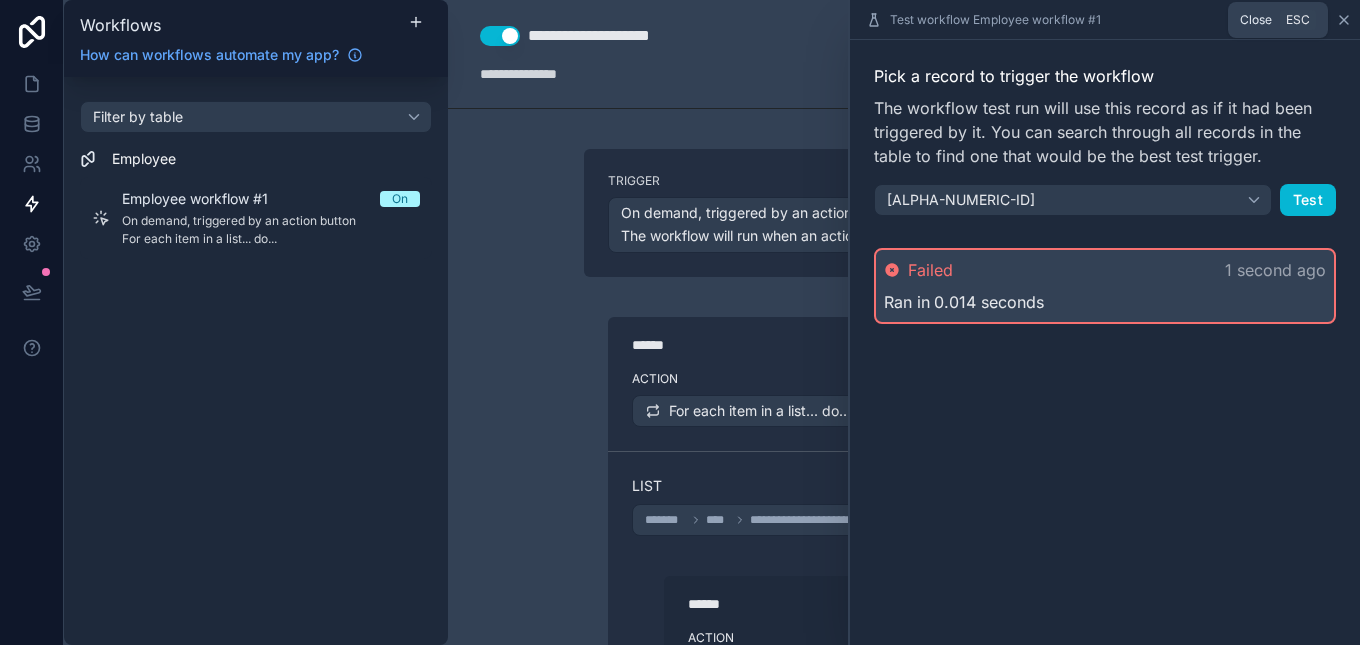 click 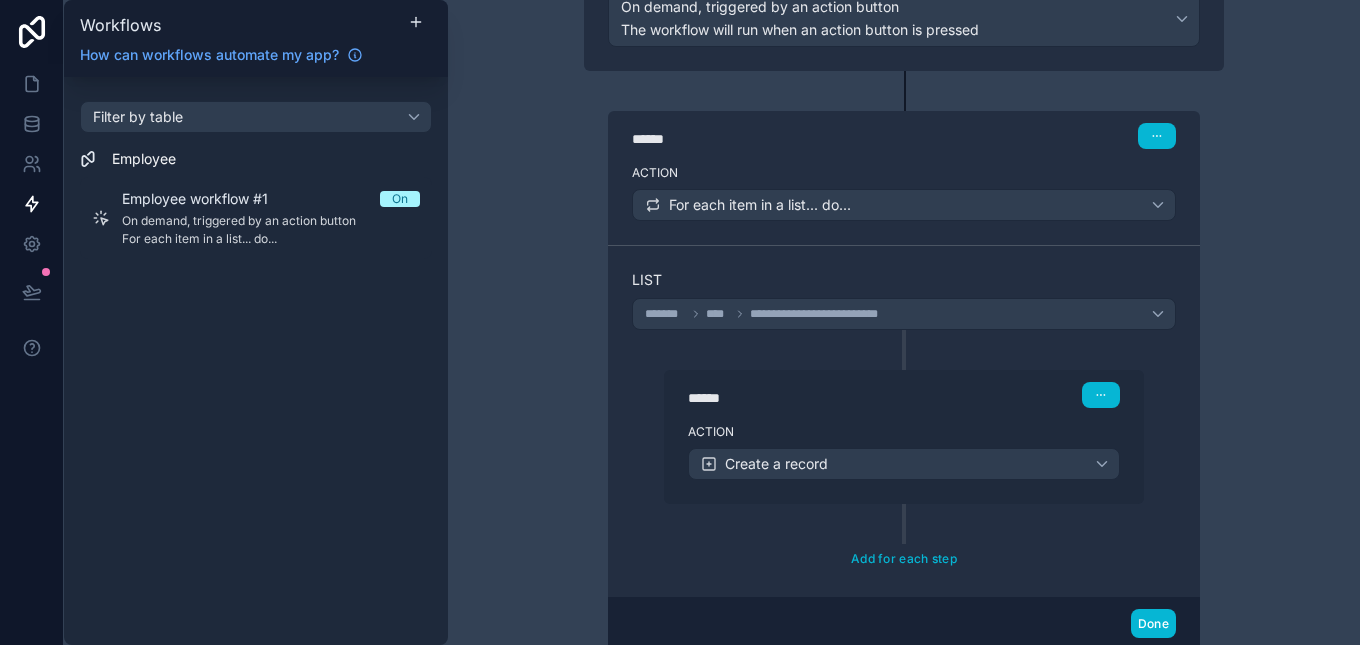 scroll, scrollTop: 204, scrollLeft: 0, axis: vertical 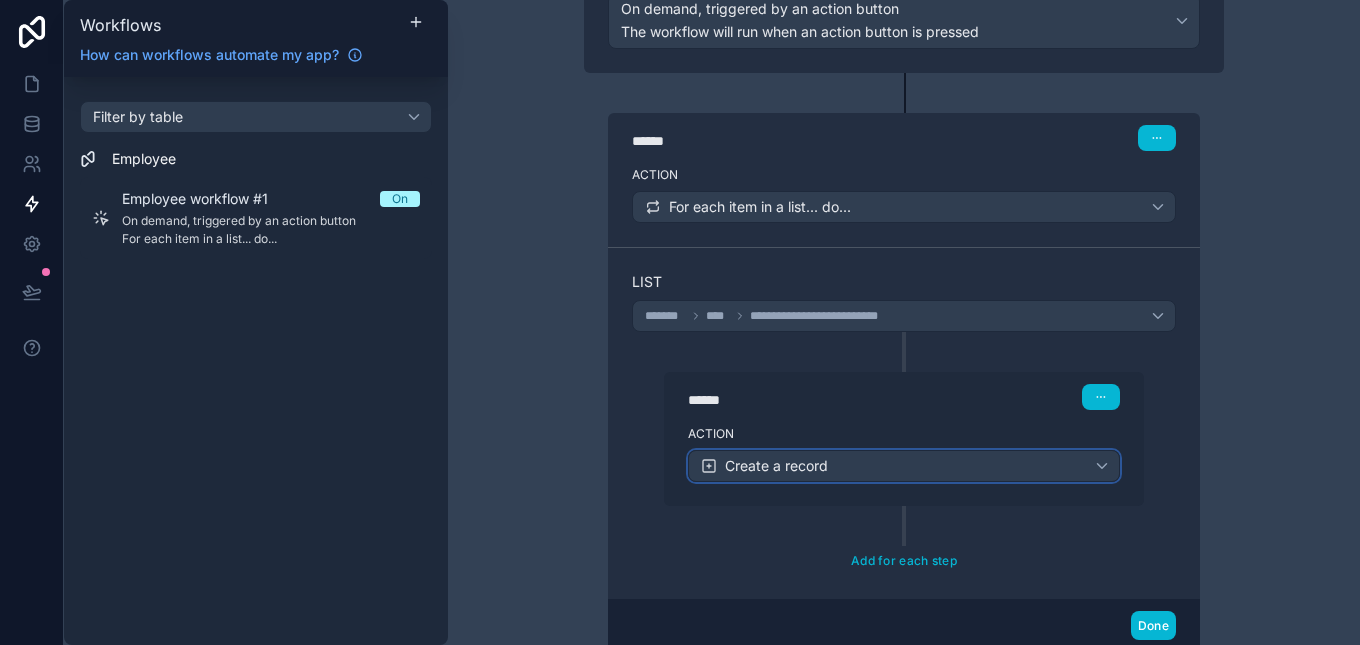 click on "Create a record" at bounding box center (904, 466) 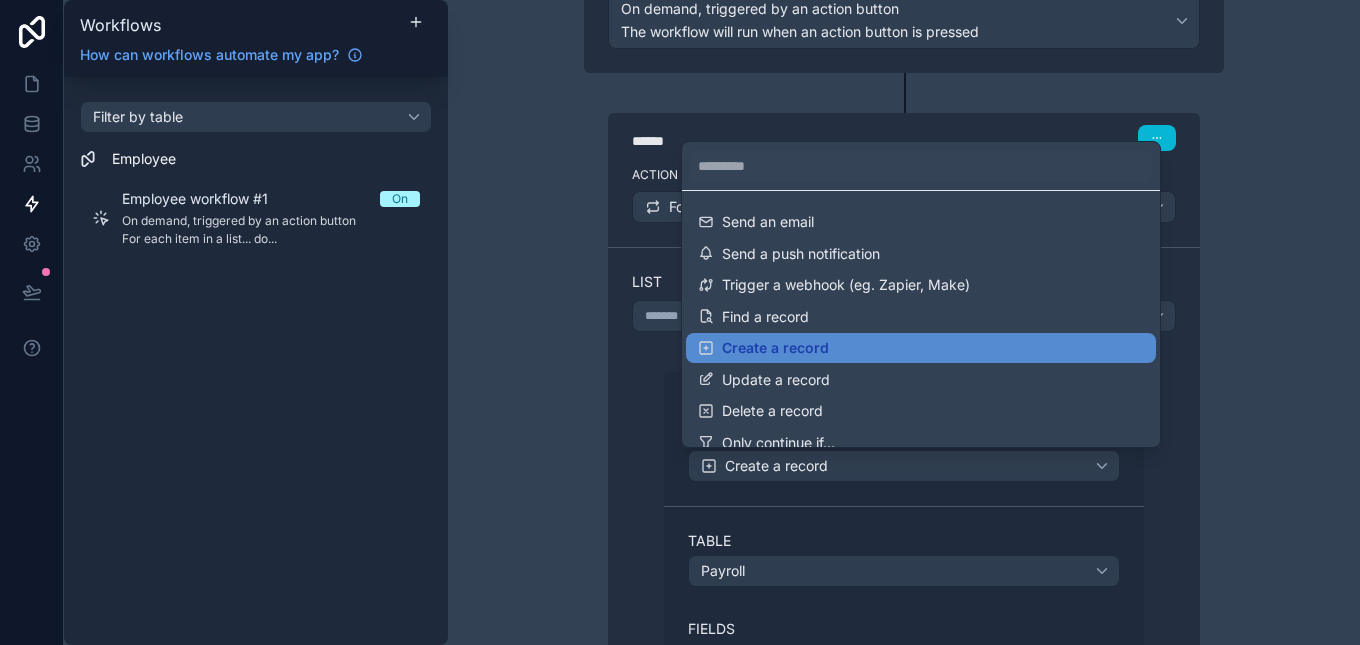 scroll, scrollTop: 52, scrollLeft: 0, axis: vertical 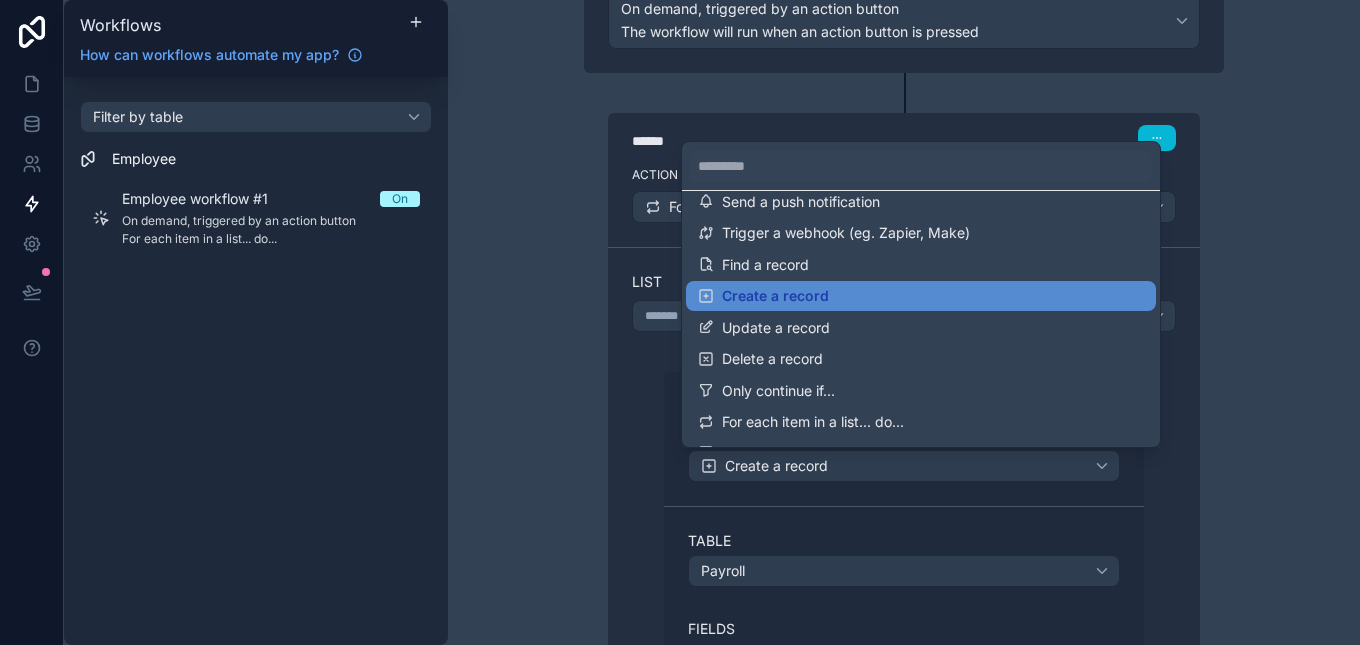 click at bounding box center (680, 322) 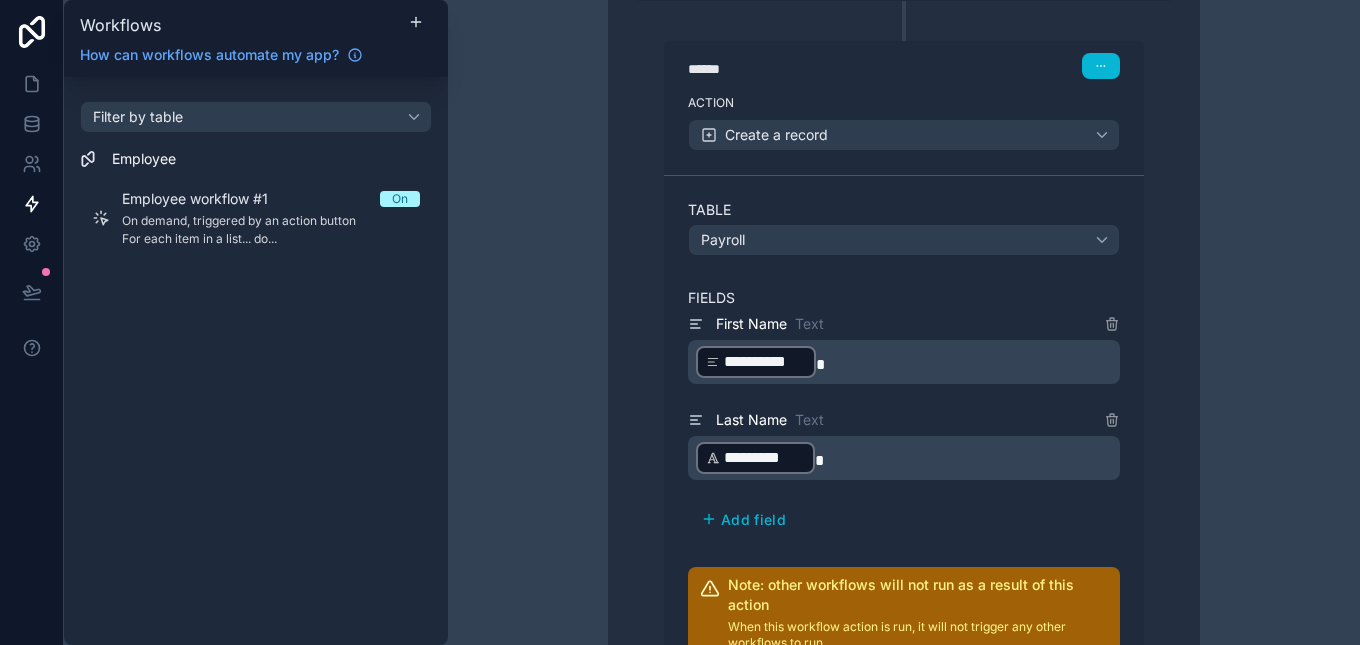 scroll, scrollTop: 571, scrollLeft: 0, axis: vertical 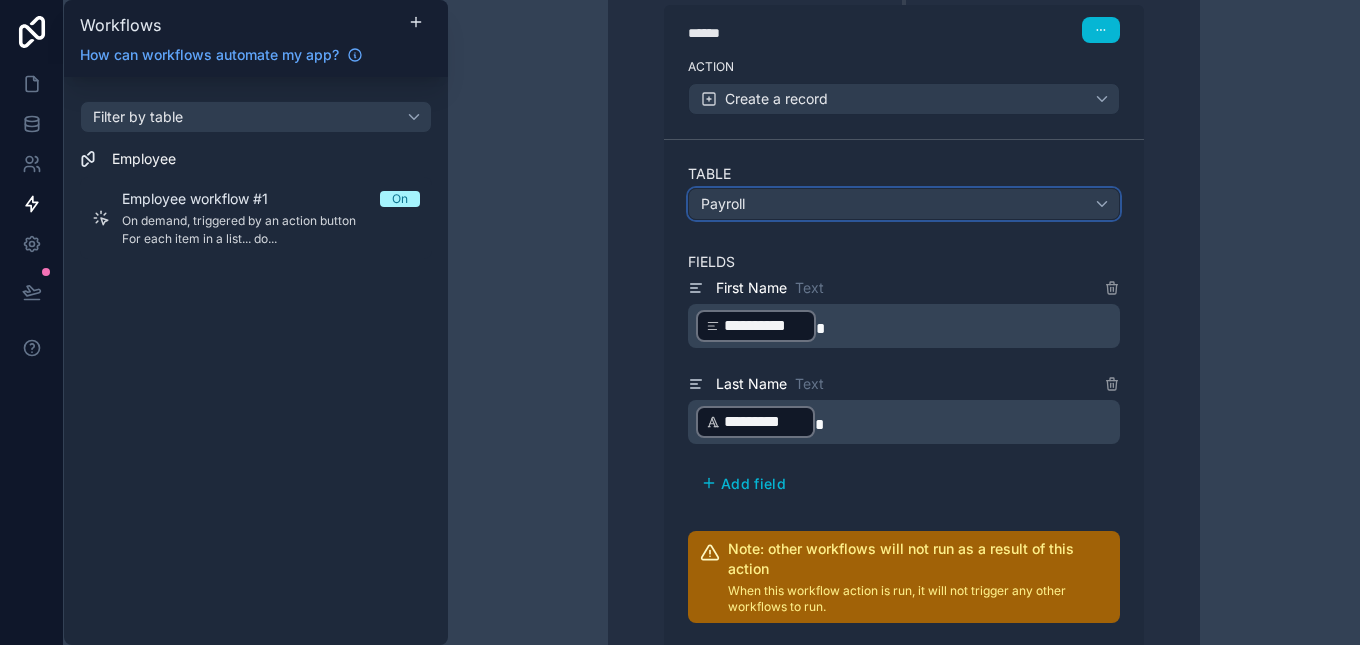 click on "Payroll" at bounding box center (904, 204) 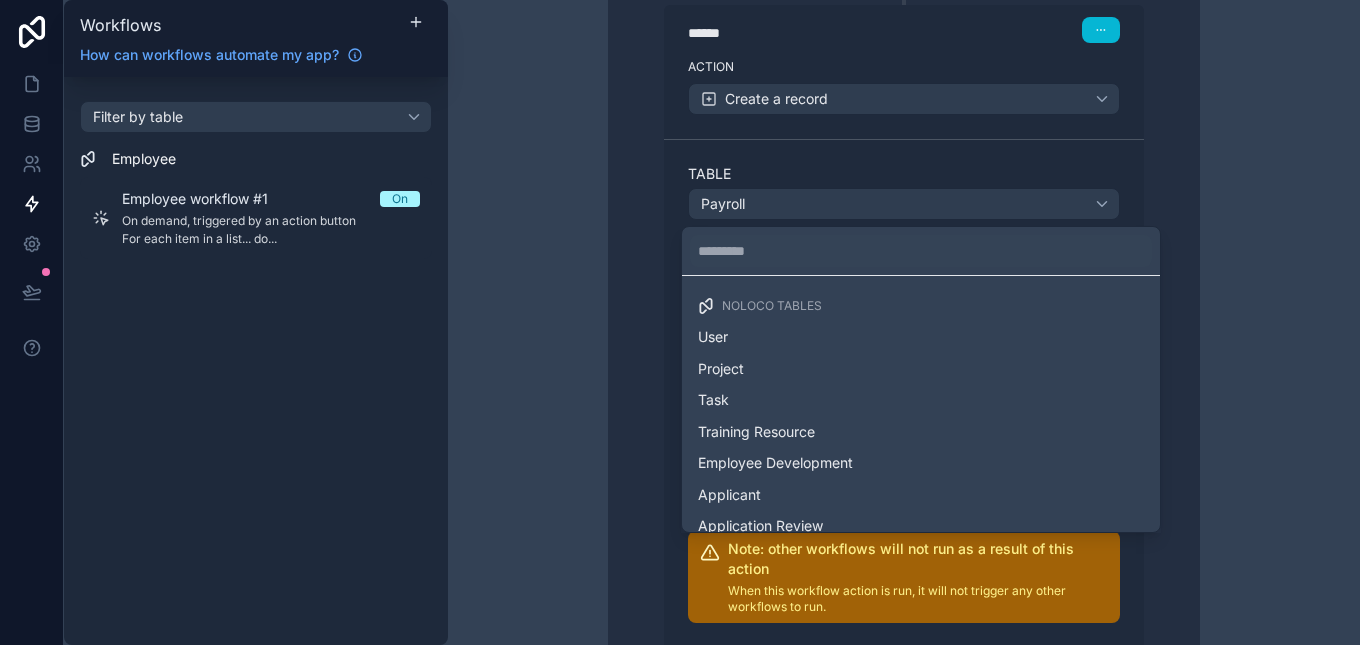 scroll, scrollTop: 76, scrollLeft: 0, axis: vertical 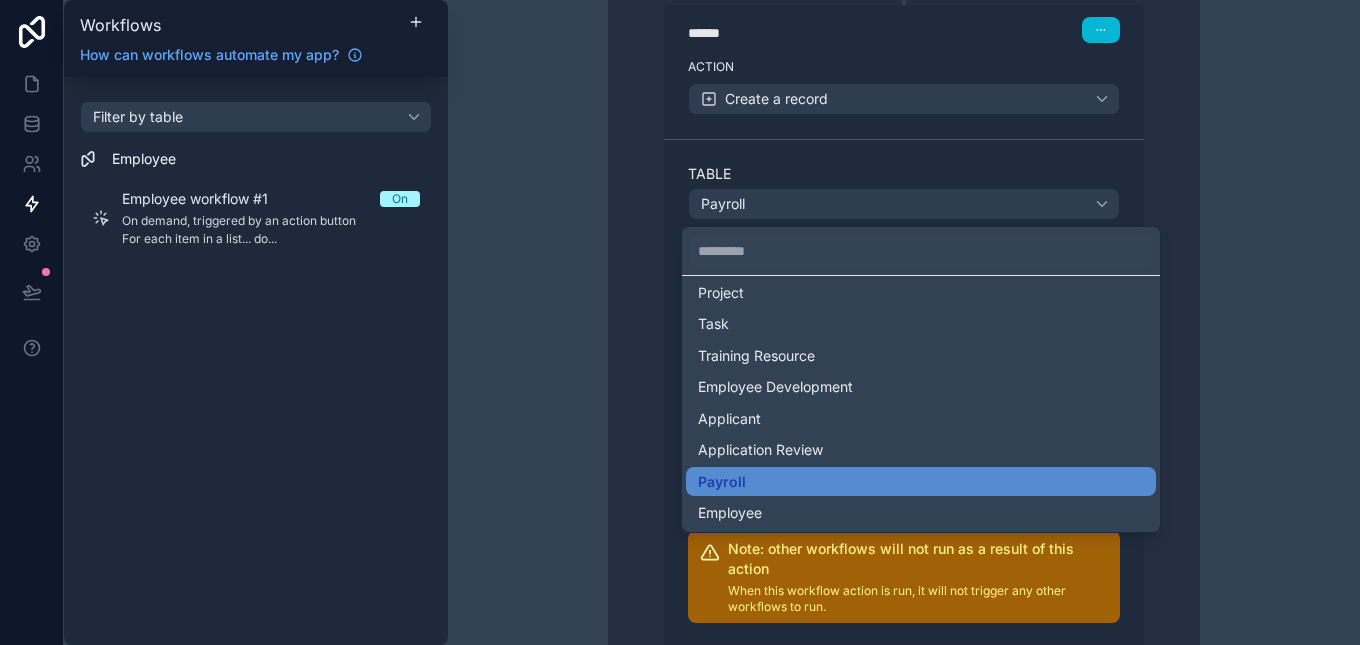 drag, startPoint x: 1190, startPoint y: 378, endPoint x: 1313, endPoint y: 350, distance: 126.146736 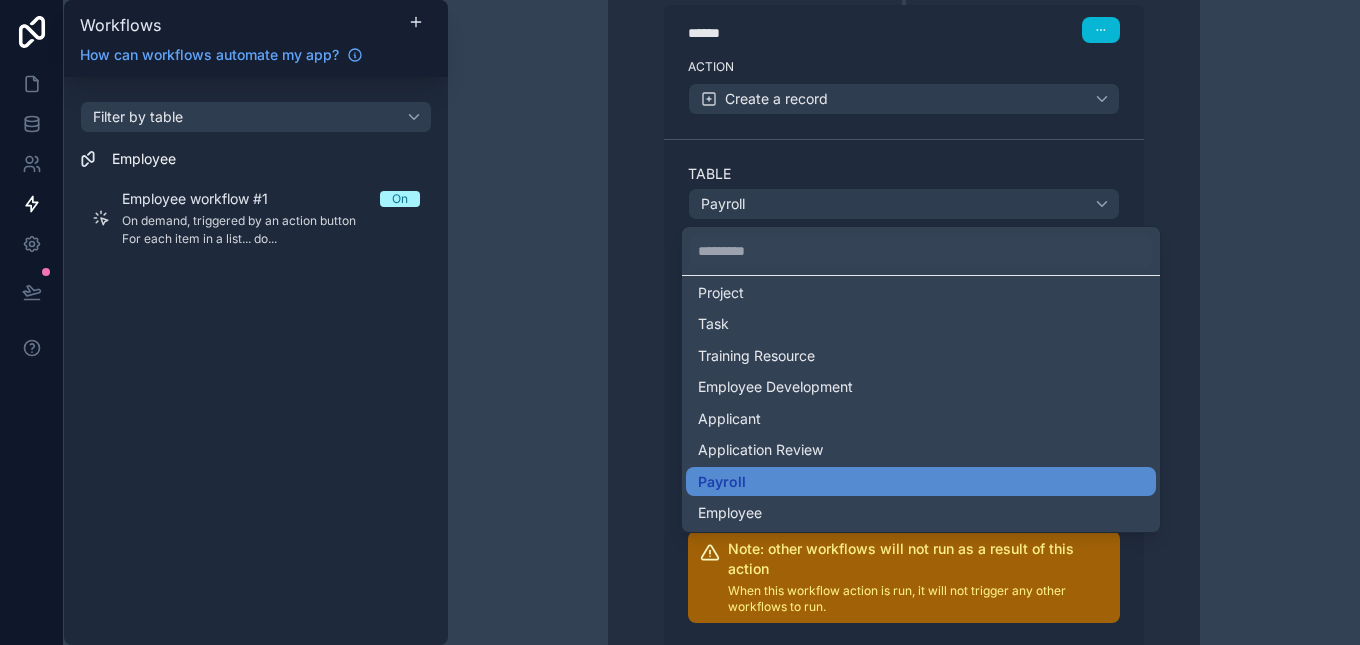 click at bounding box center [680, 322] 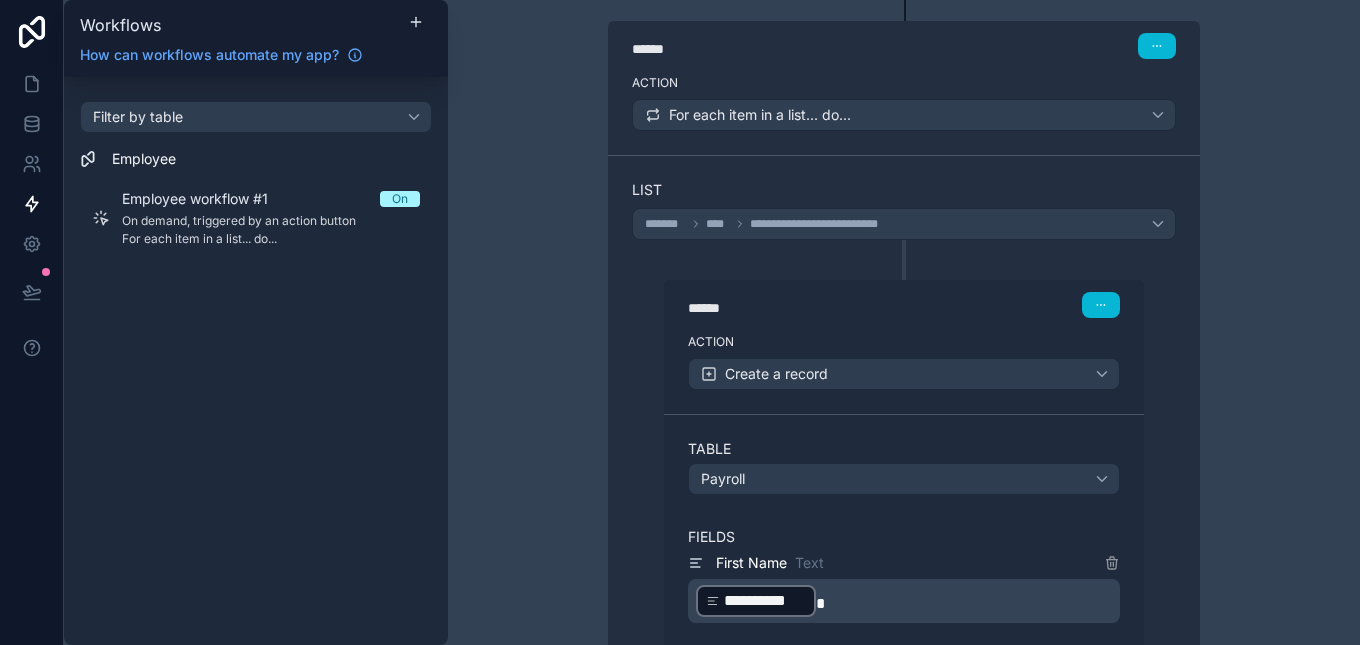 scroll, scrollTop: 273, scrollLeft: 0, axis: vertical 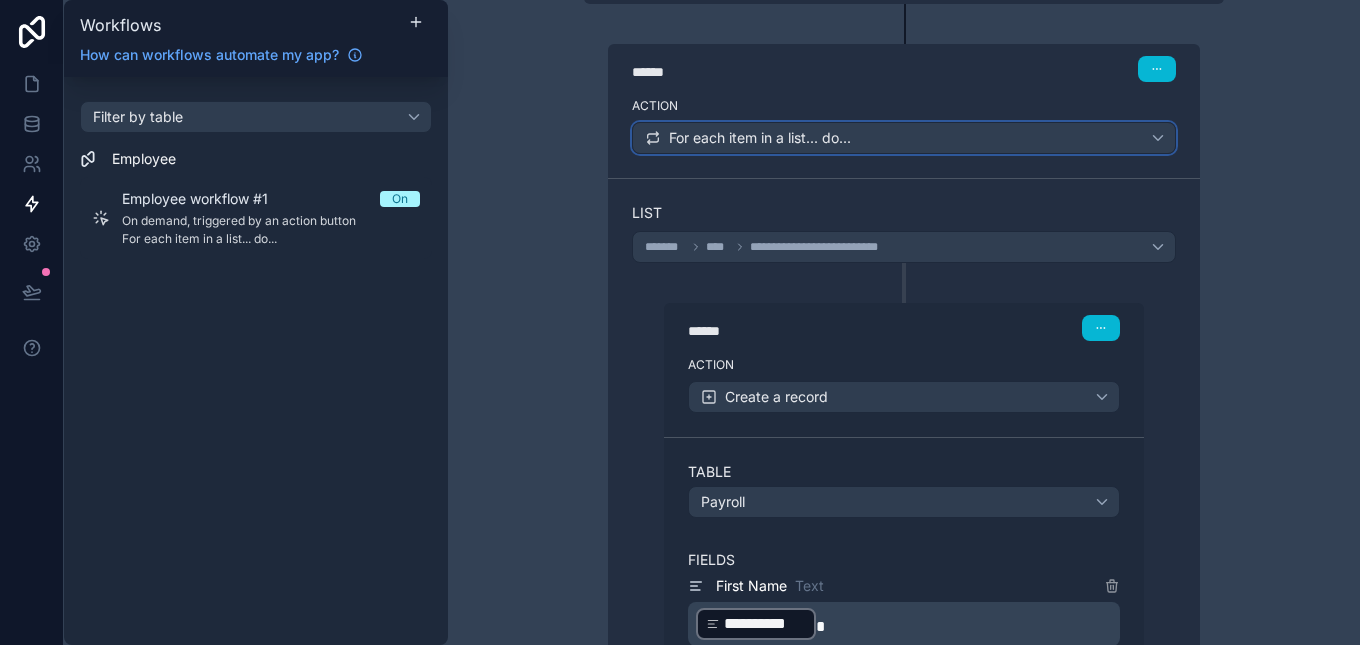 click on "For each item in a list... do..." at bounding box center (904, 138) 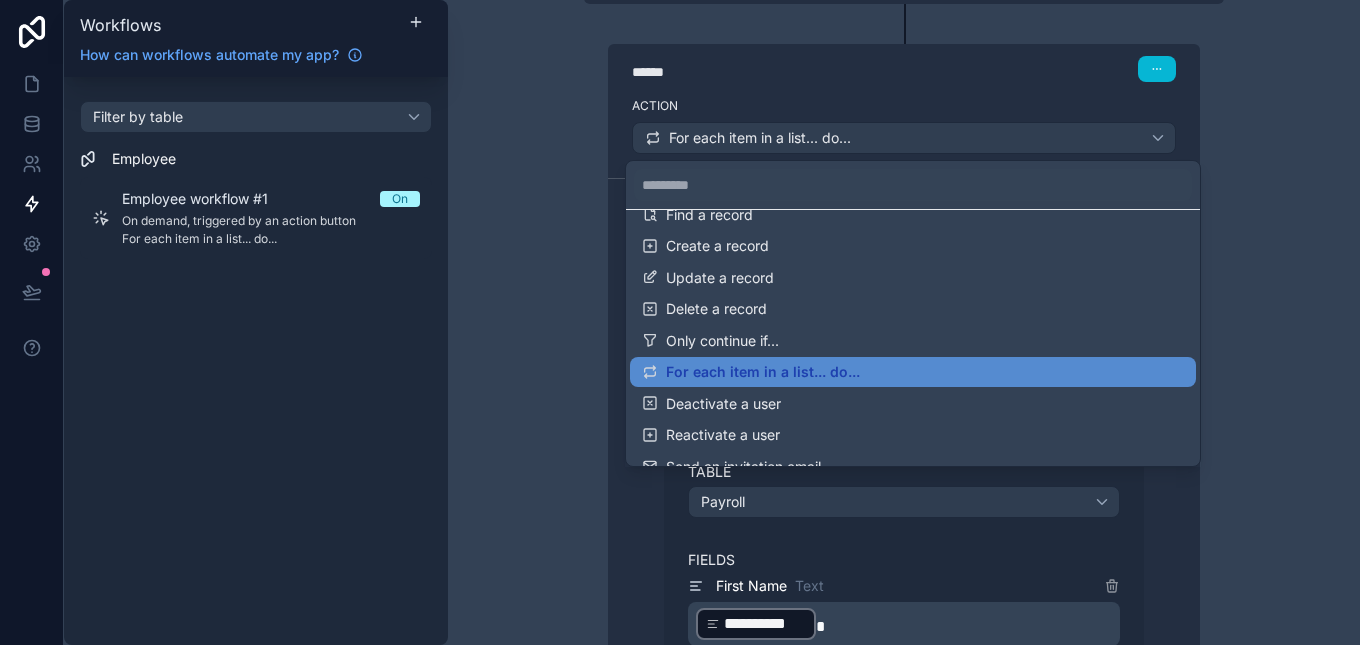 scroll, scrollTop: 124, scrollLeft: 0, axis: vertical 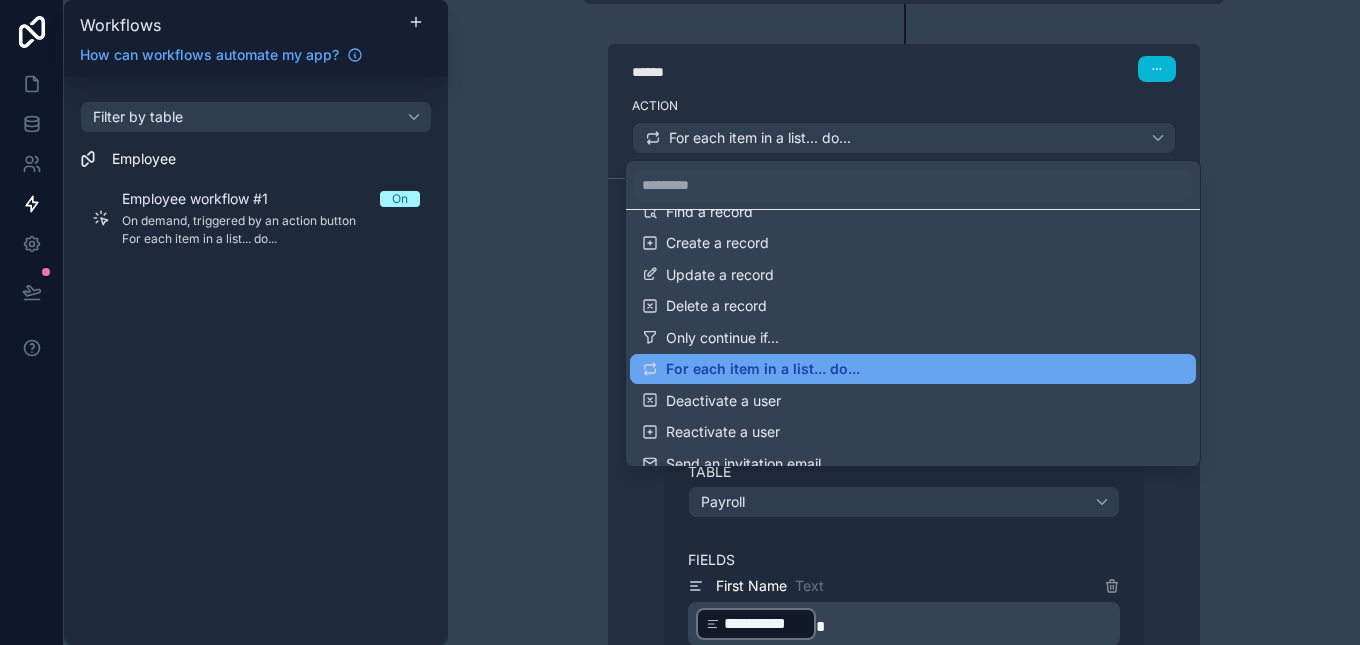 click on "For each item in a list... do..." at bounding box center (913, 369) 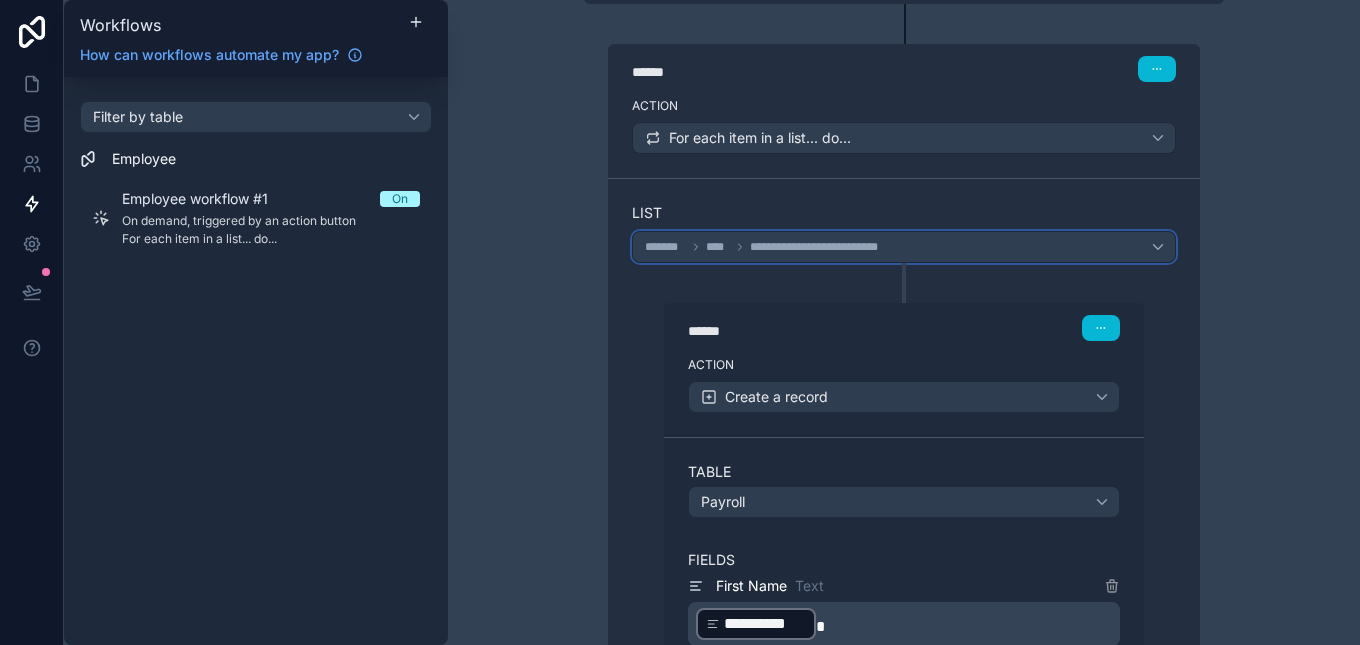 click on "[MASKED-DATA]" at bounding box center (904, 247) 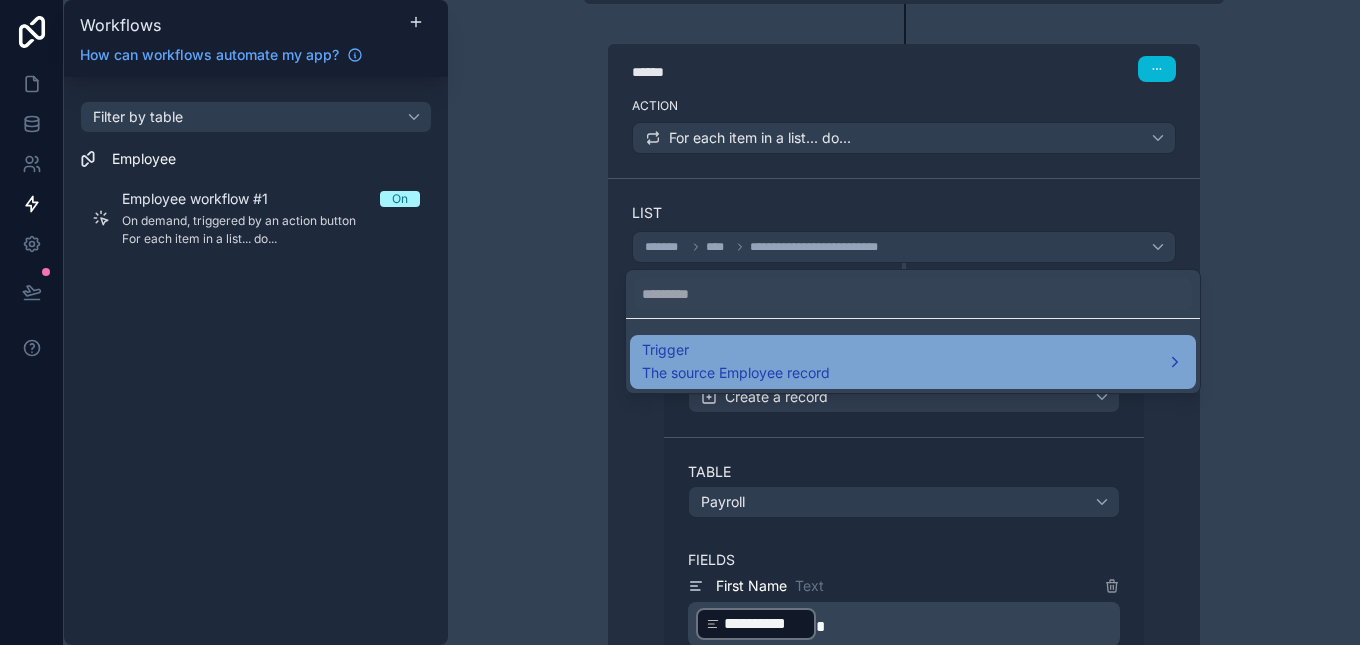 click on "Trigger The source Employee record" at bounding box center [913, 362] 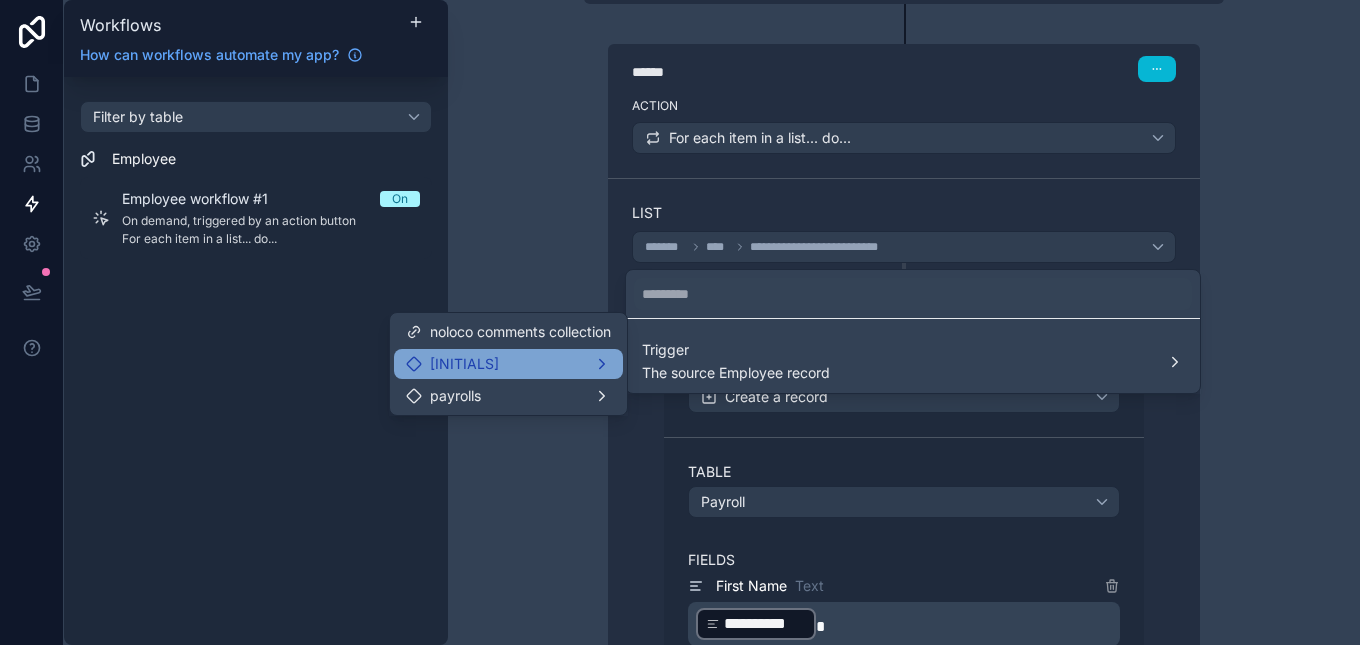 click on "[INITIALS]" at bounding box center [508, 364] 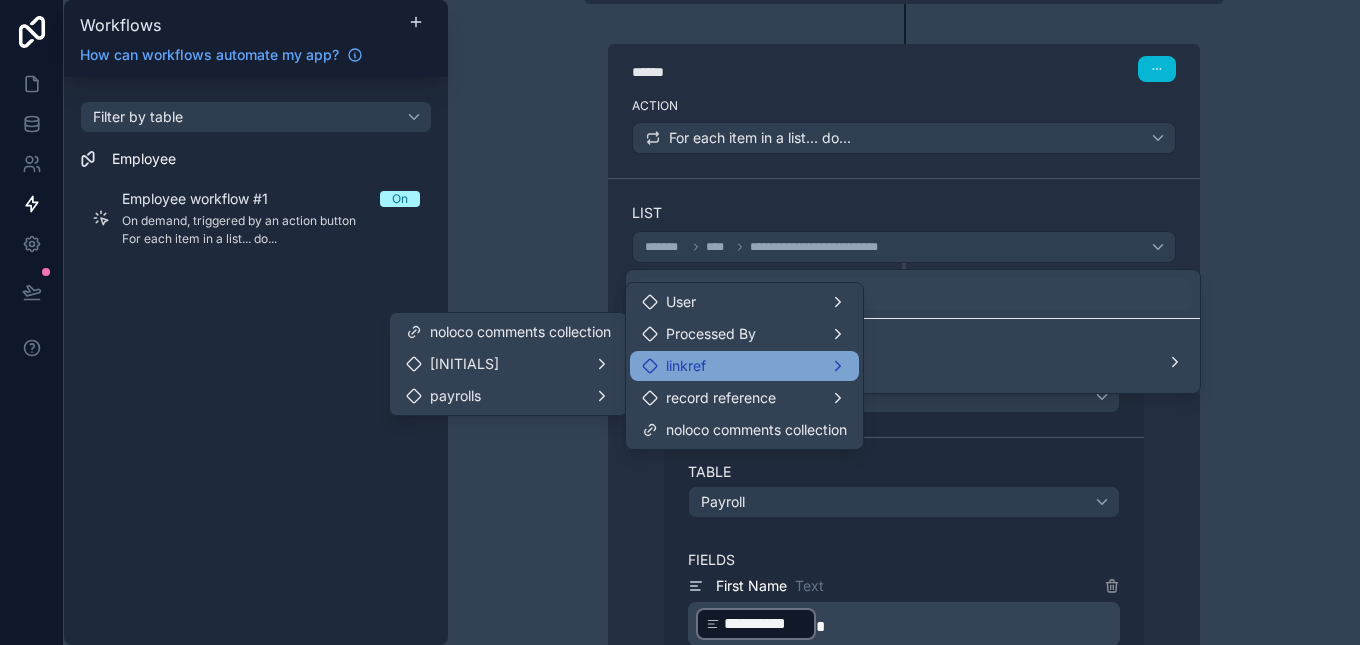 click 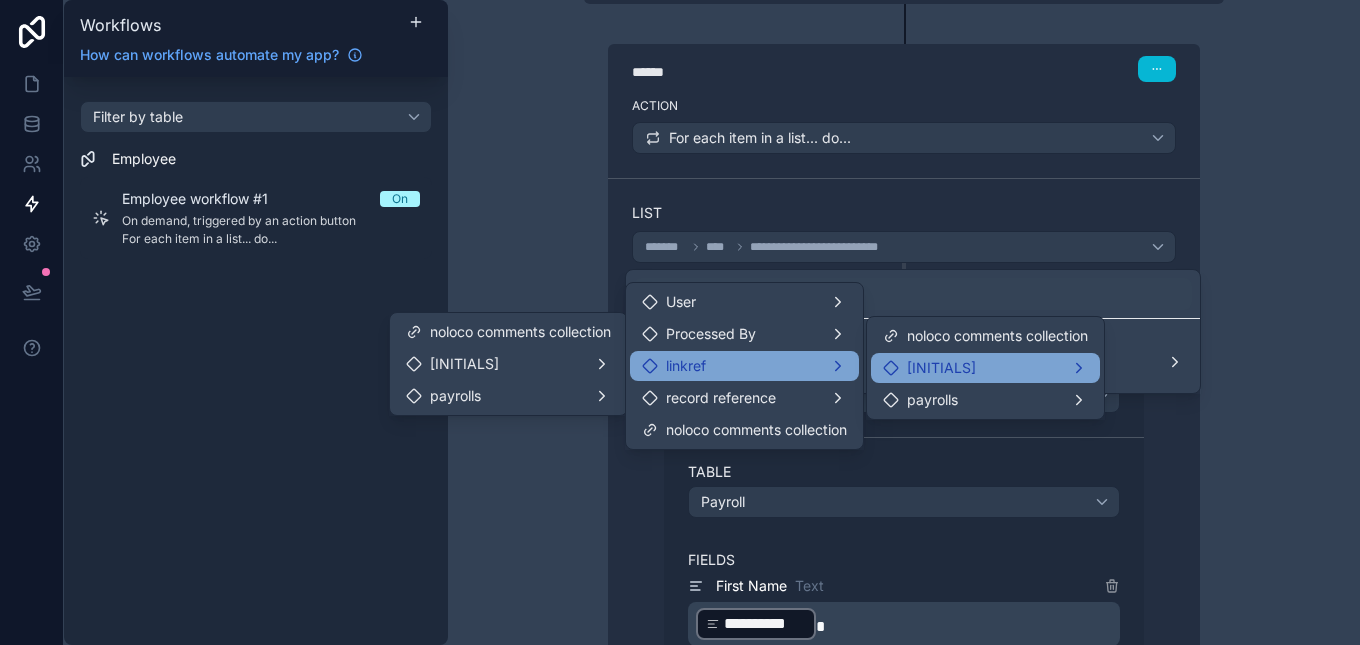click on "[INITIALS]" at bounding box center (985, 368) 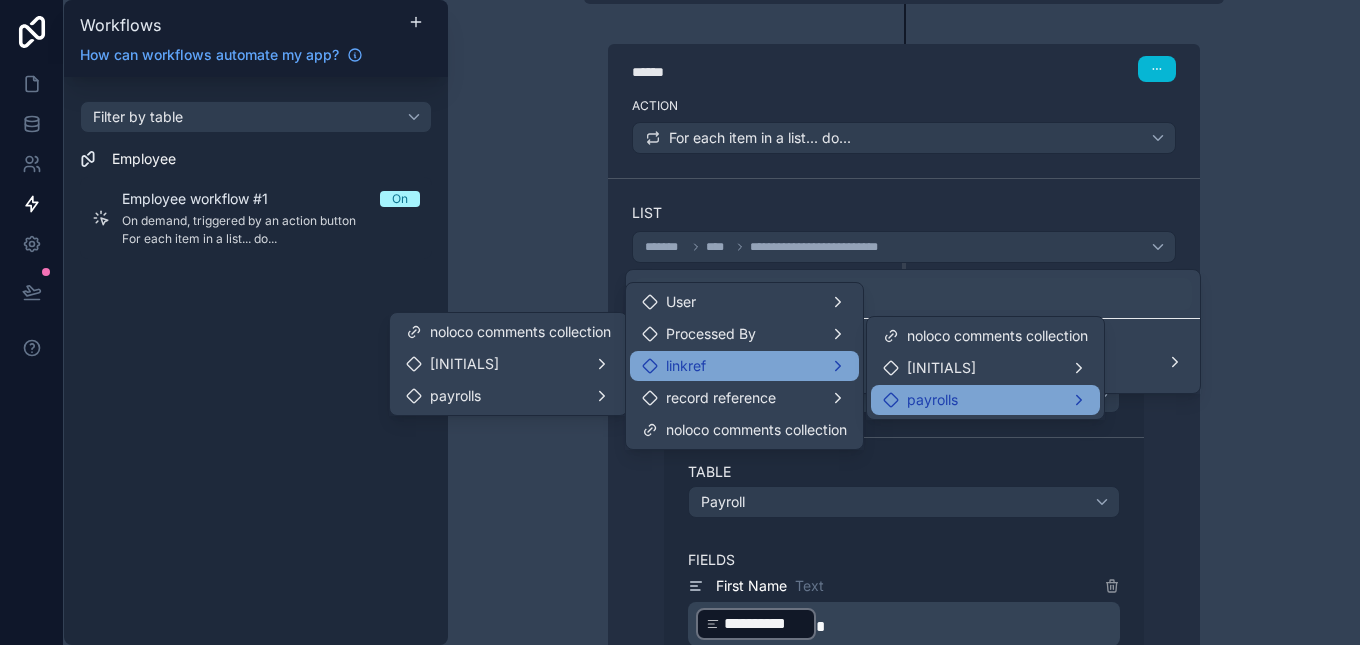 click on "payrolls" at bounding box center (932, 400) 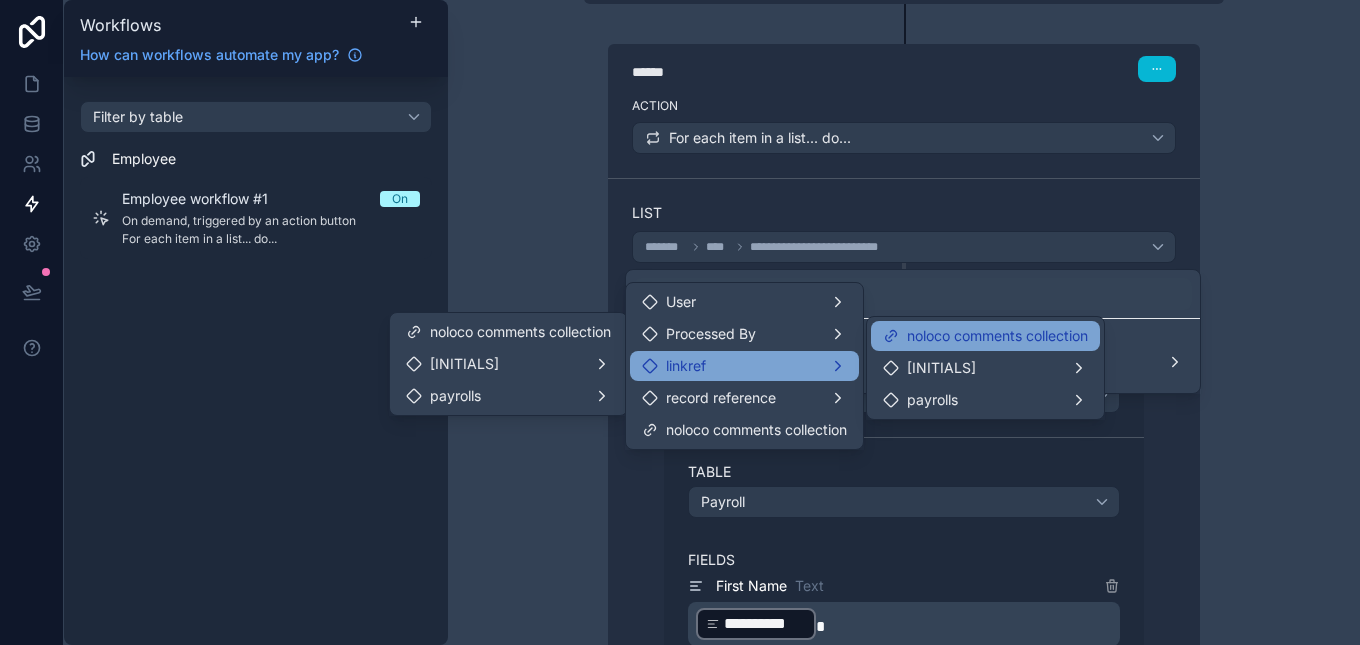 click on "noloco comments collection" at bounding box center (997, 336) 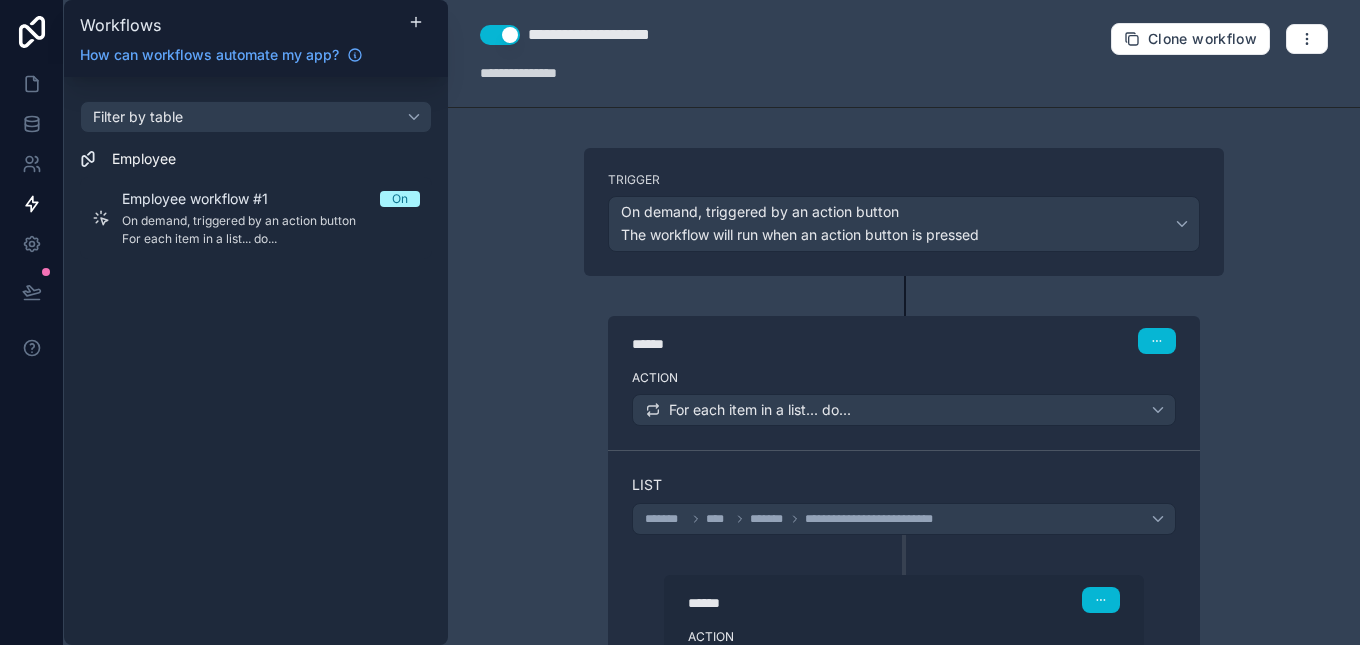 scroll, scrollTop: 0, scrollLeft: 0, axis: both 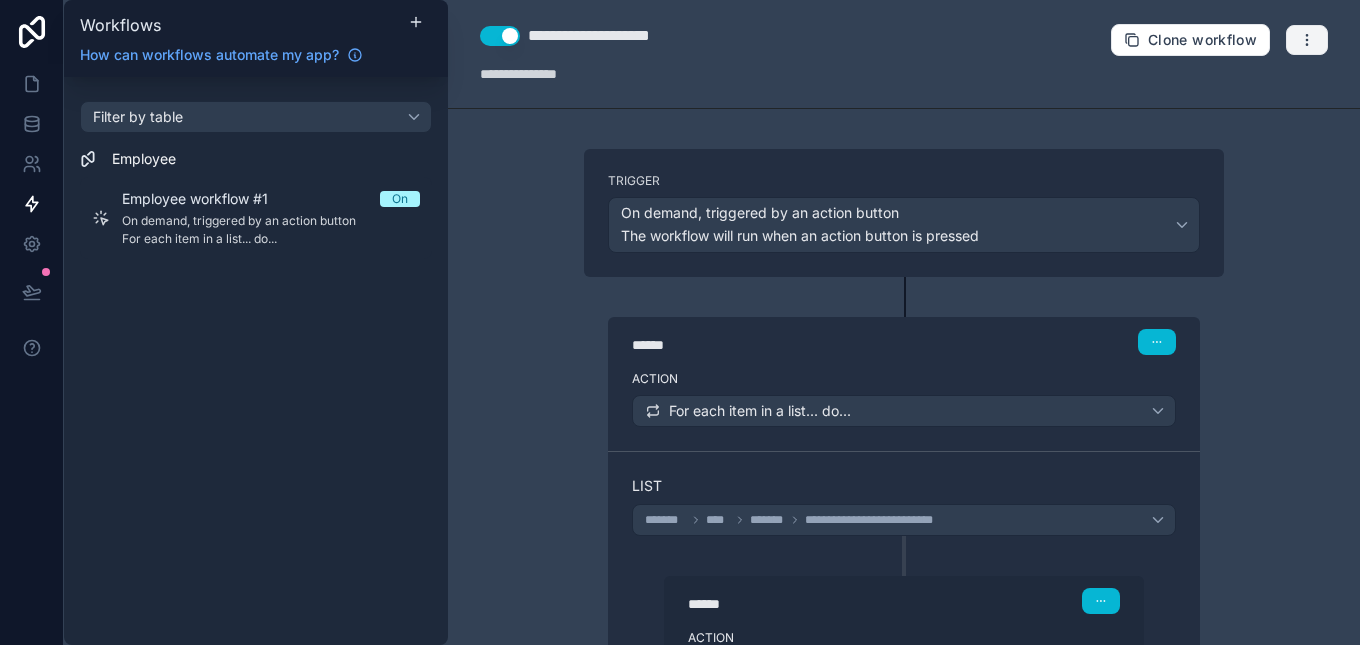 click 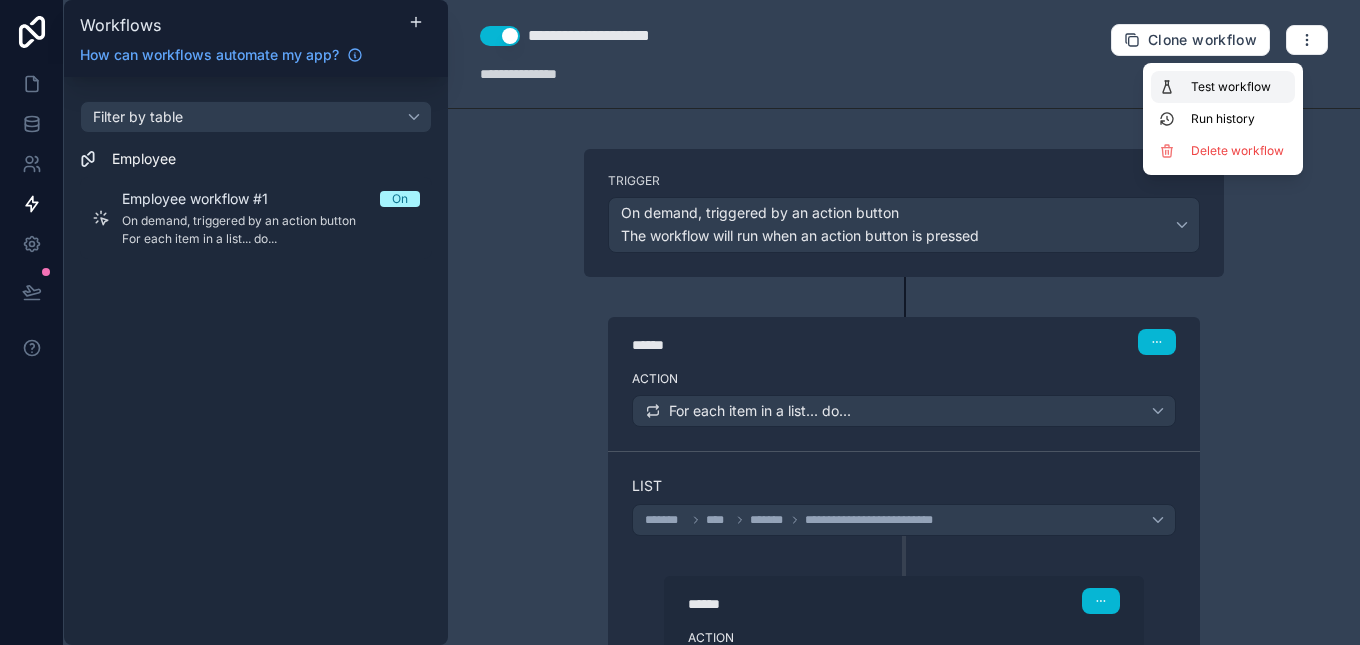 click on "Test workflow" at bounding box center (1223, 87) 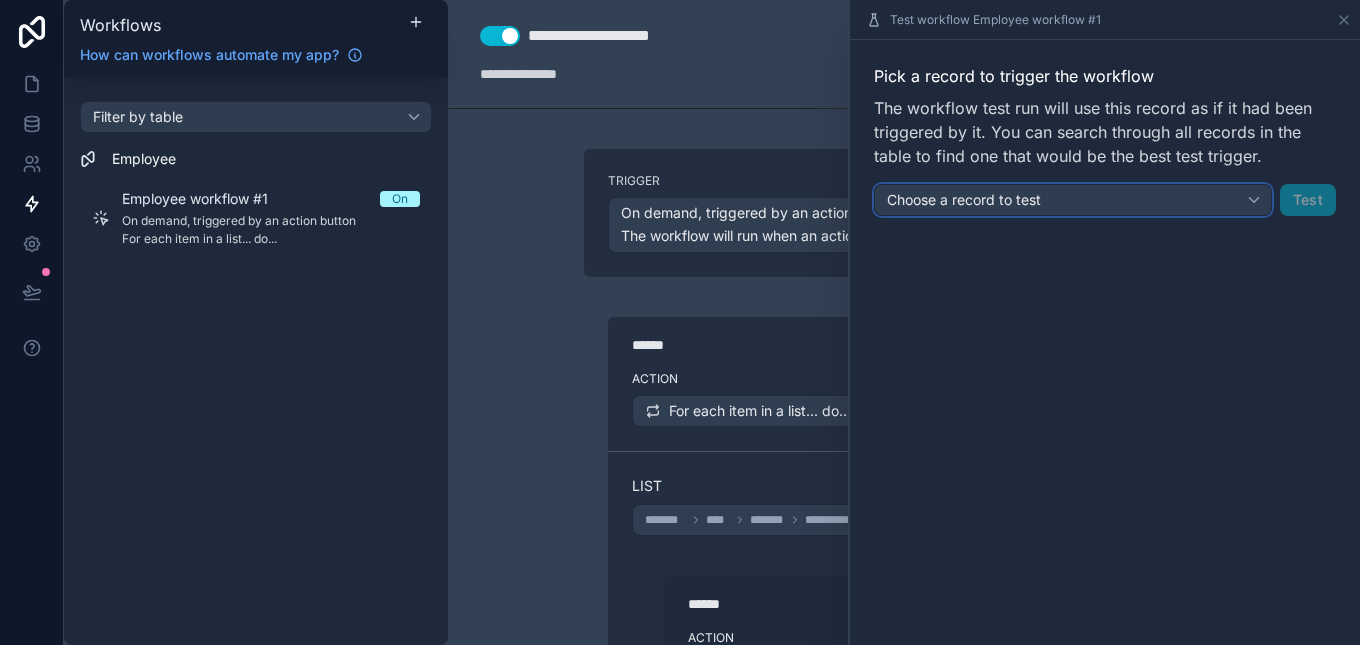 click on "Choose a record to test" at bounding box center (1073, 200) 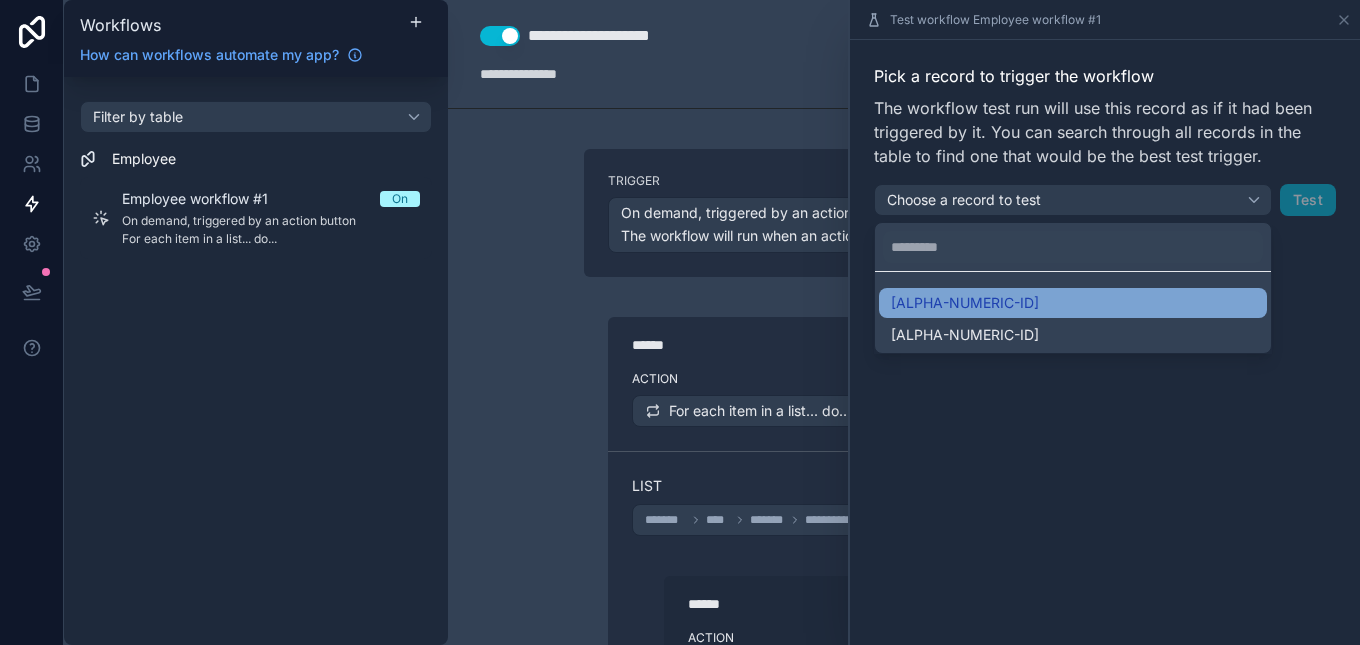 click on "[ALPHA-NUMERIC-ID]" at bounding box center (1073, 303) 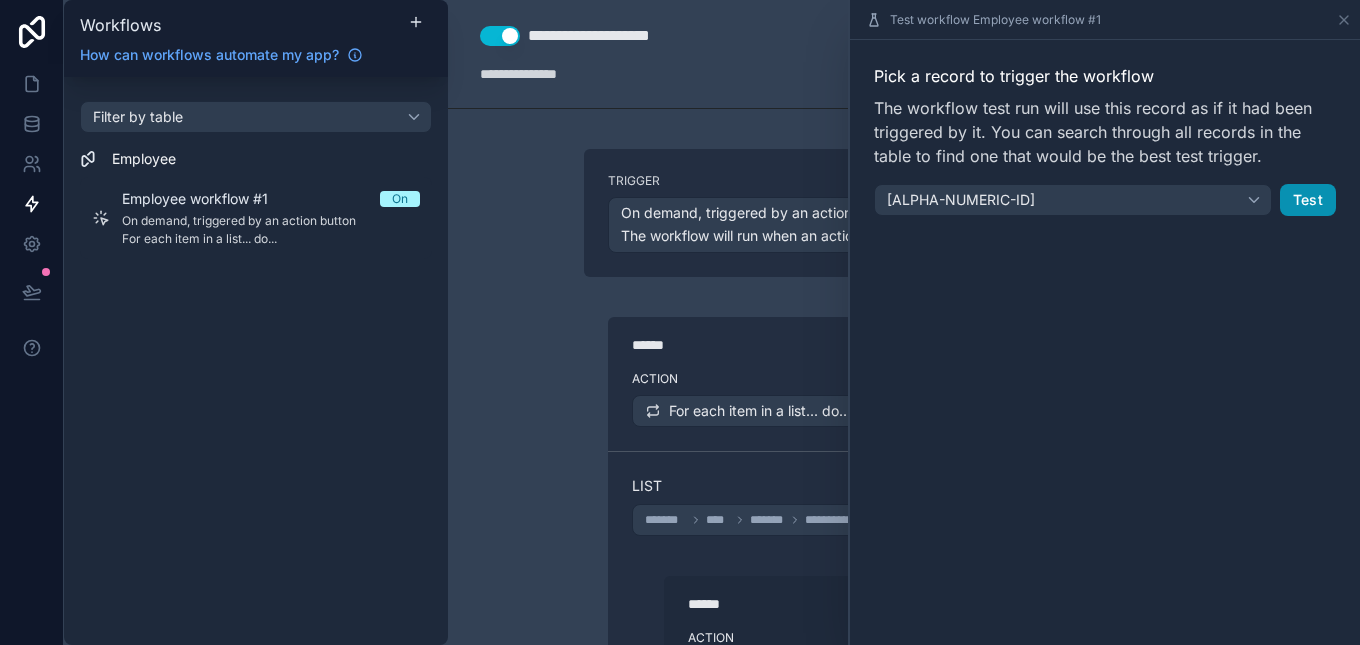 click on "Test" at bounding box center [1308, 200] 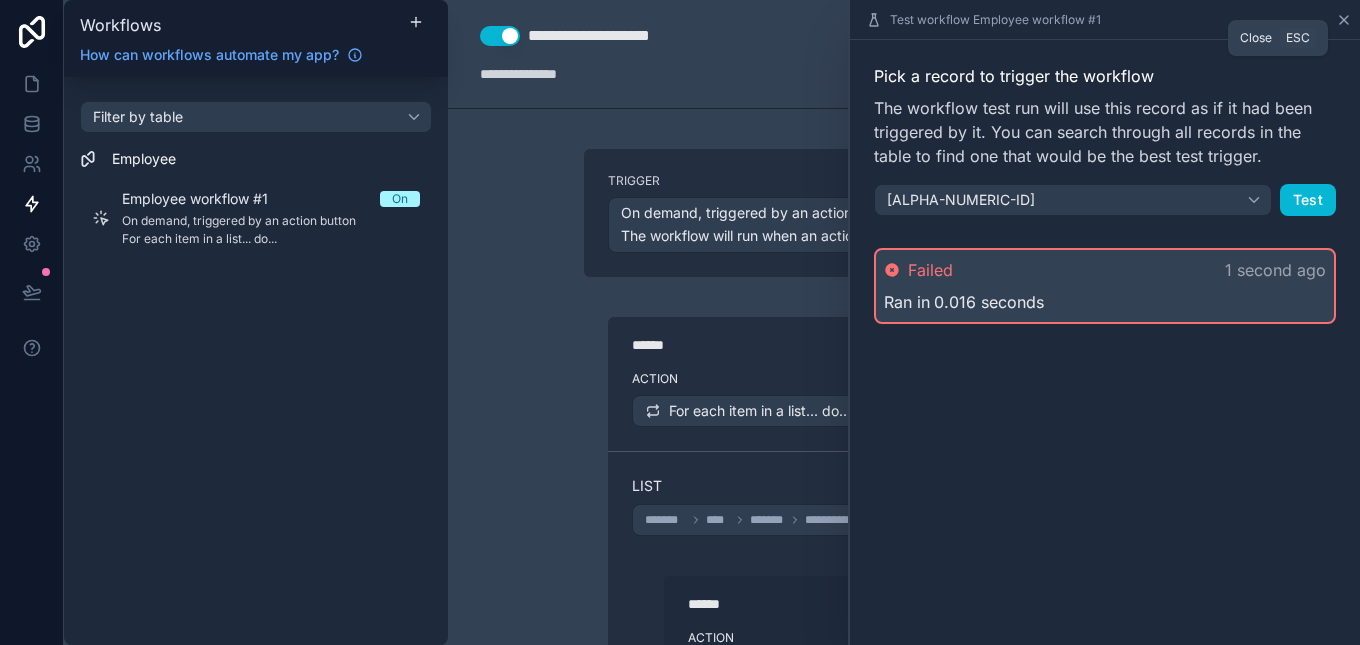 click 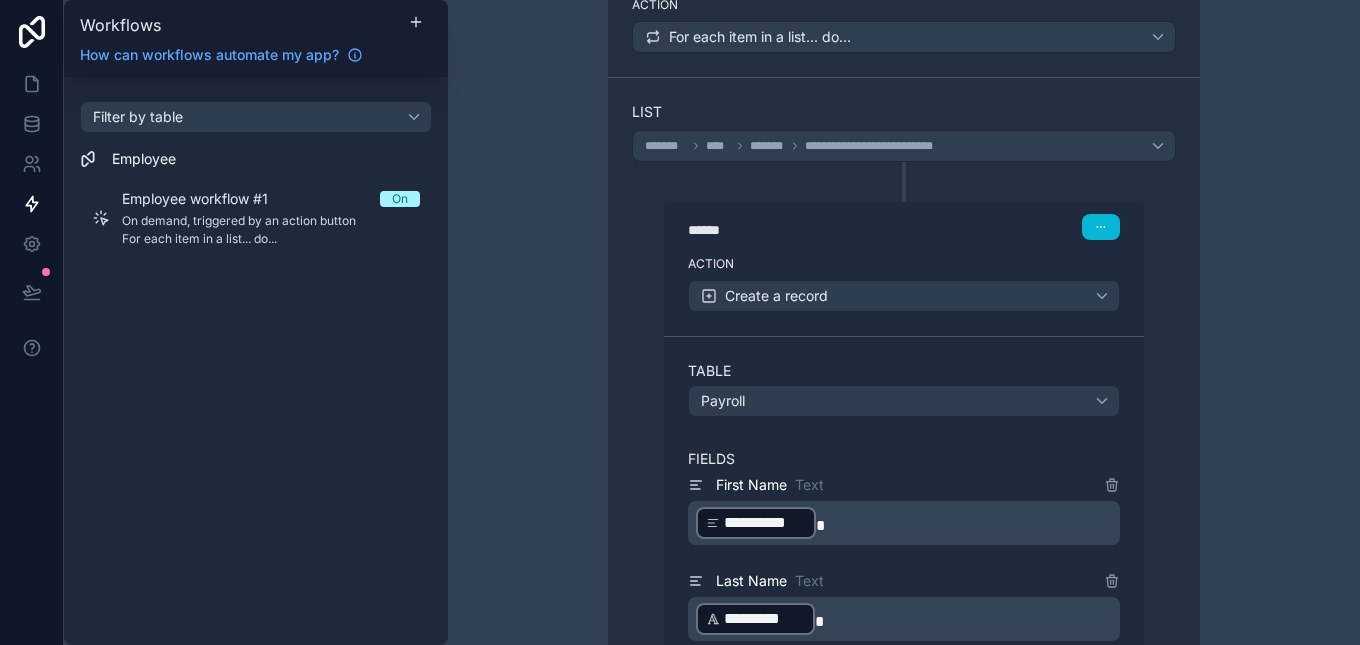 scroll, scrollTop: 369, scrollLeft: 0, axis: vertical 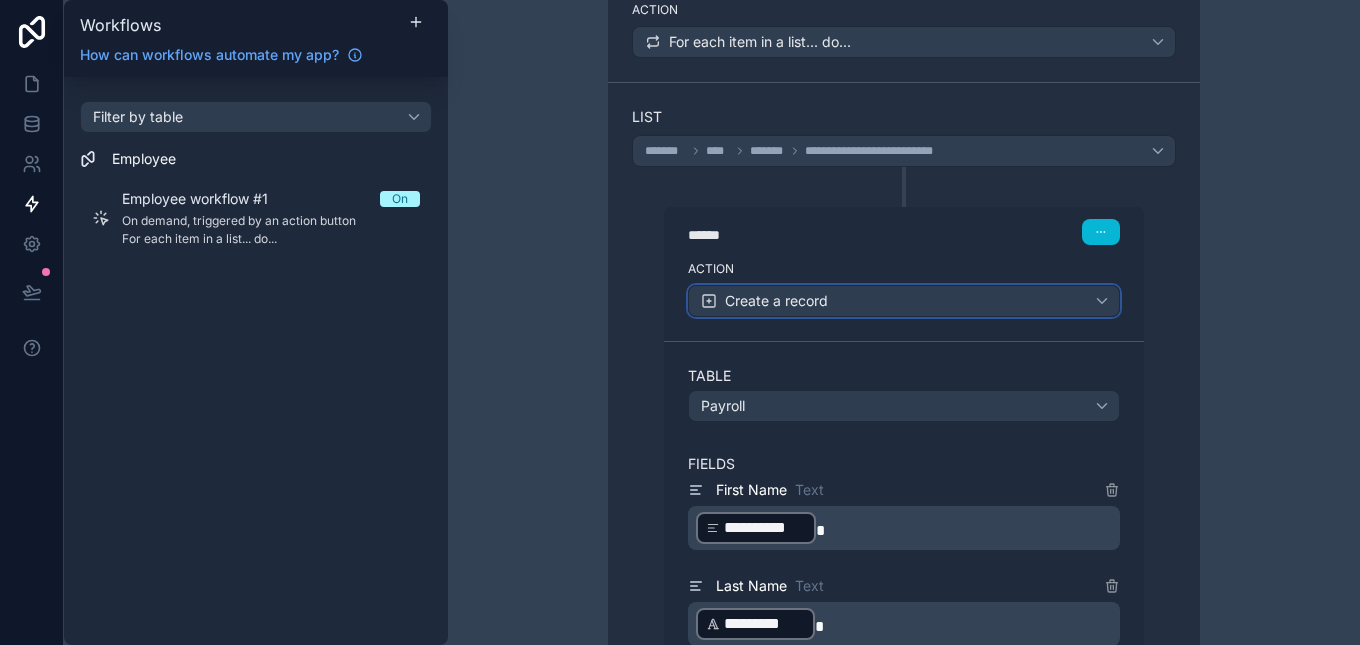 click on "Create a record" at bounding box center (904, 301) 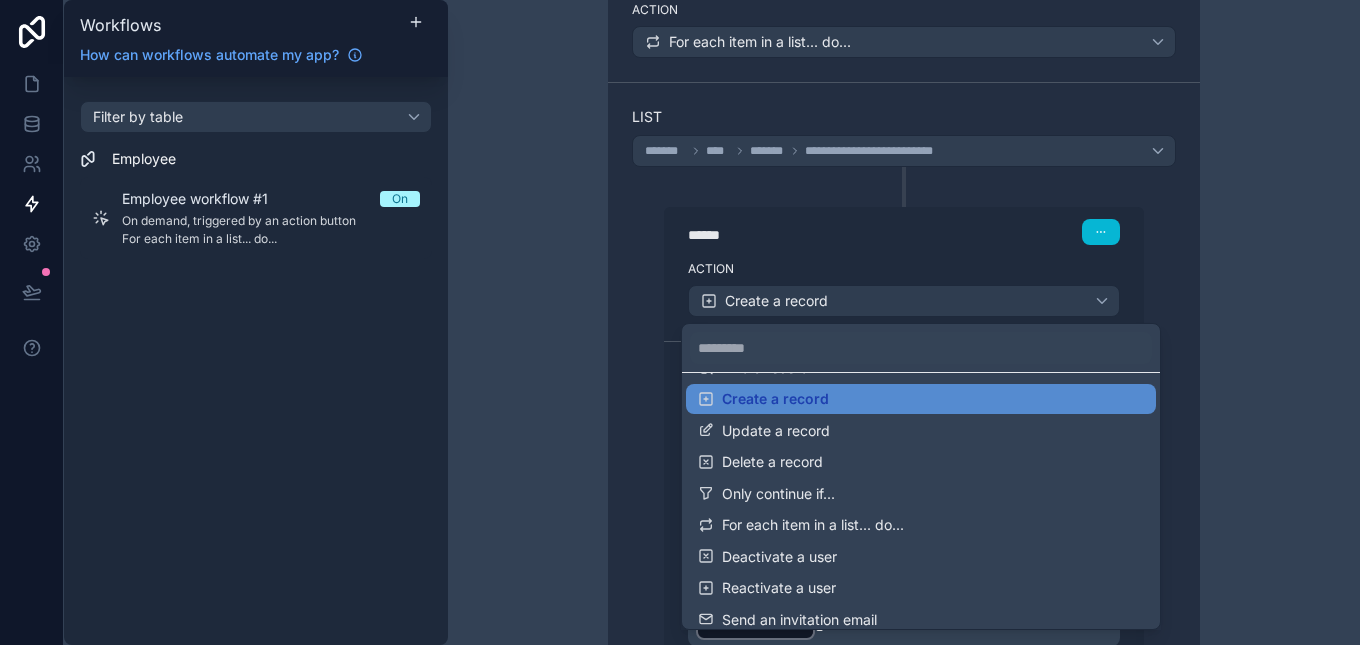 scroll, scrollTop: 152, scrollLeft: 0, axis: vertical 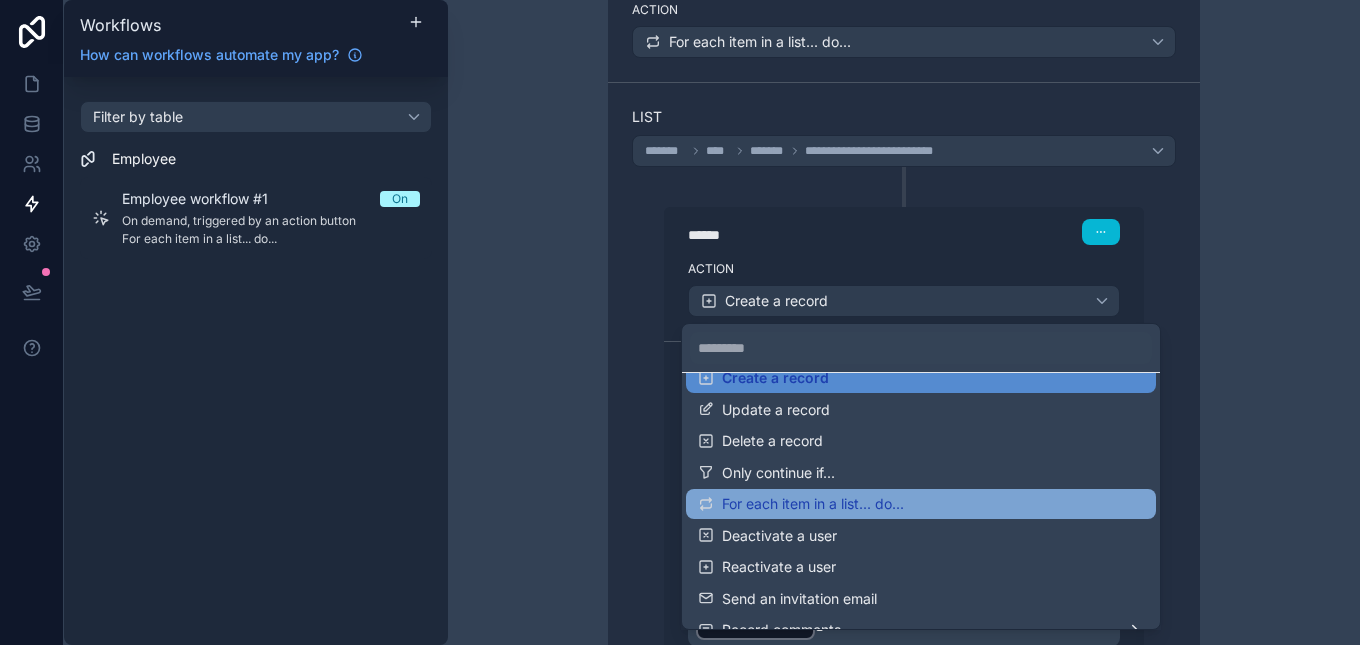 click on "For each item in a list... do..." at bounding box center [921, 504] 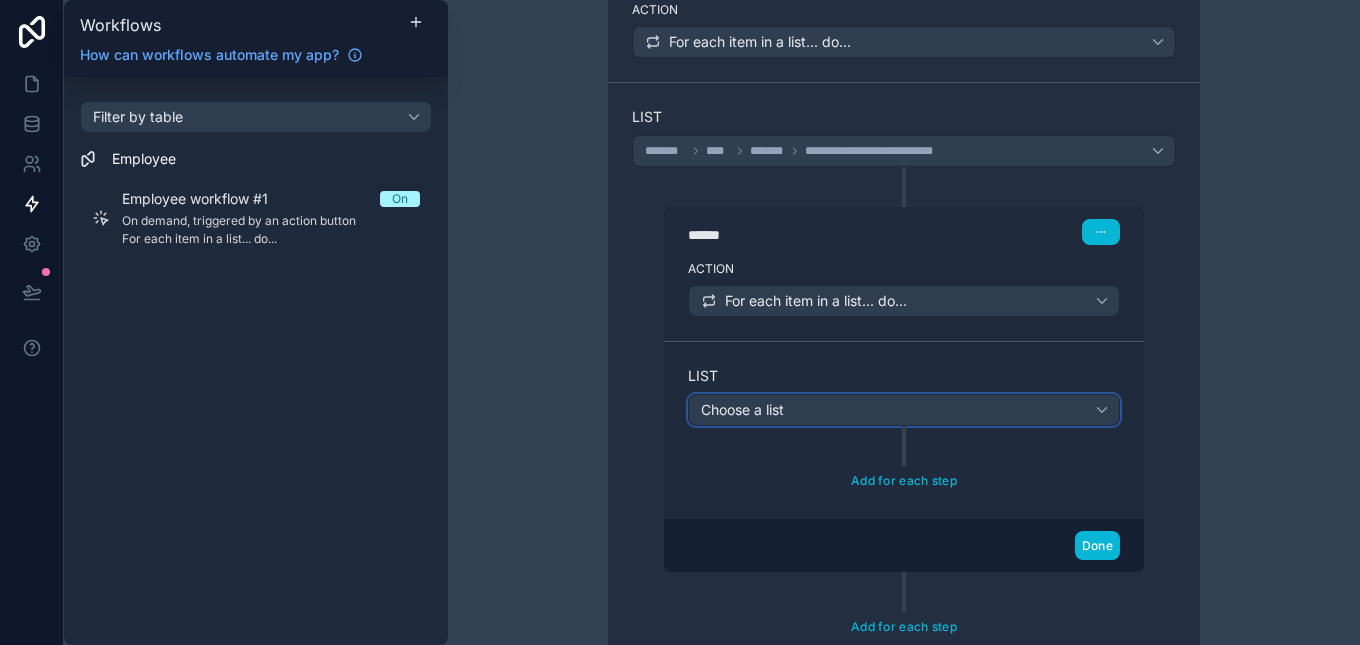 click on "Choose a list" at bounding box center [904, 410] 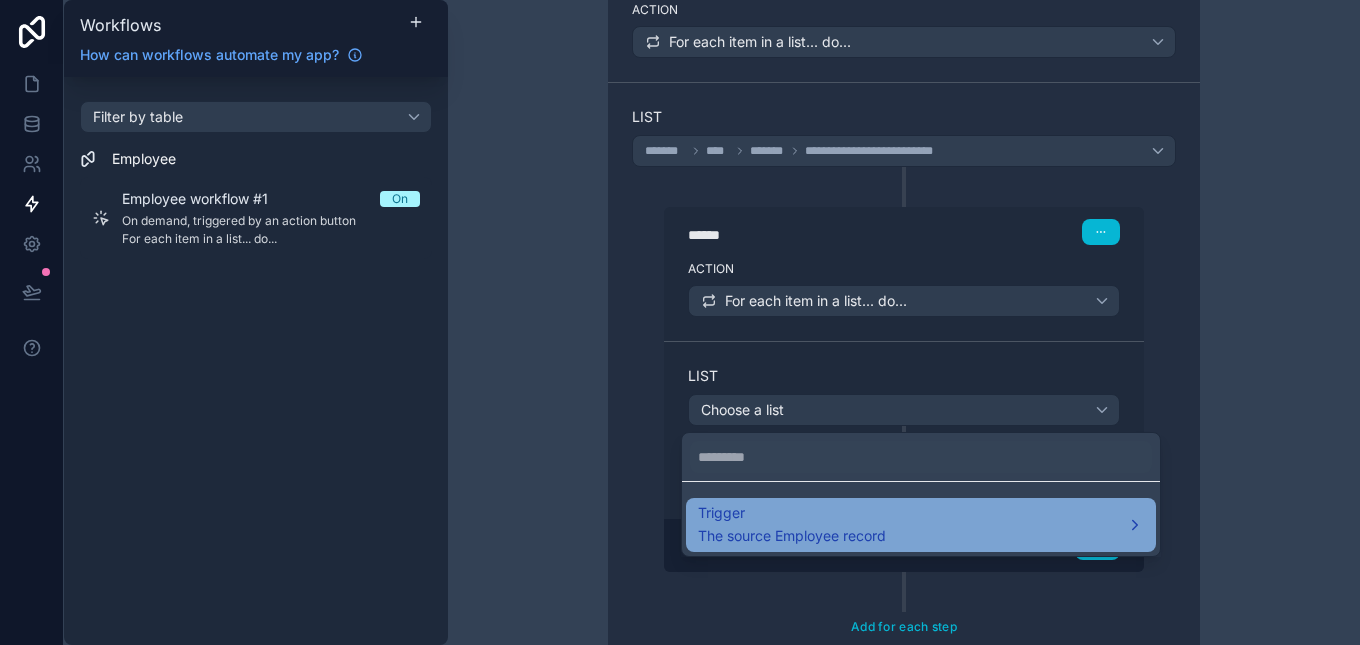 click on "Trigger The source Employee record" at bounding box center (921, 525) 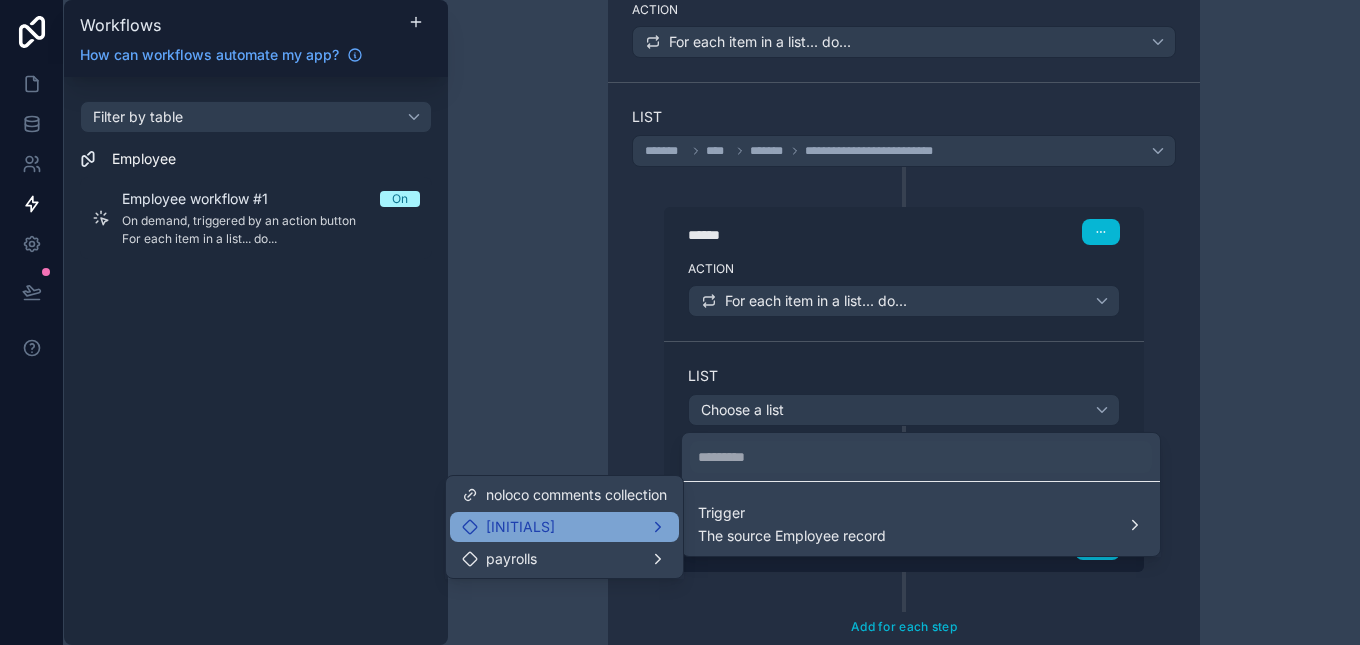 click on "[INITIALS]" at bounding box center [564, 527] 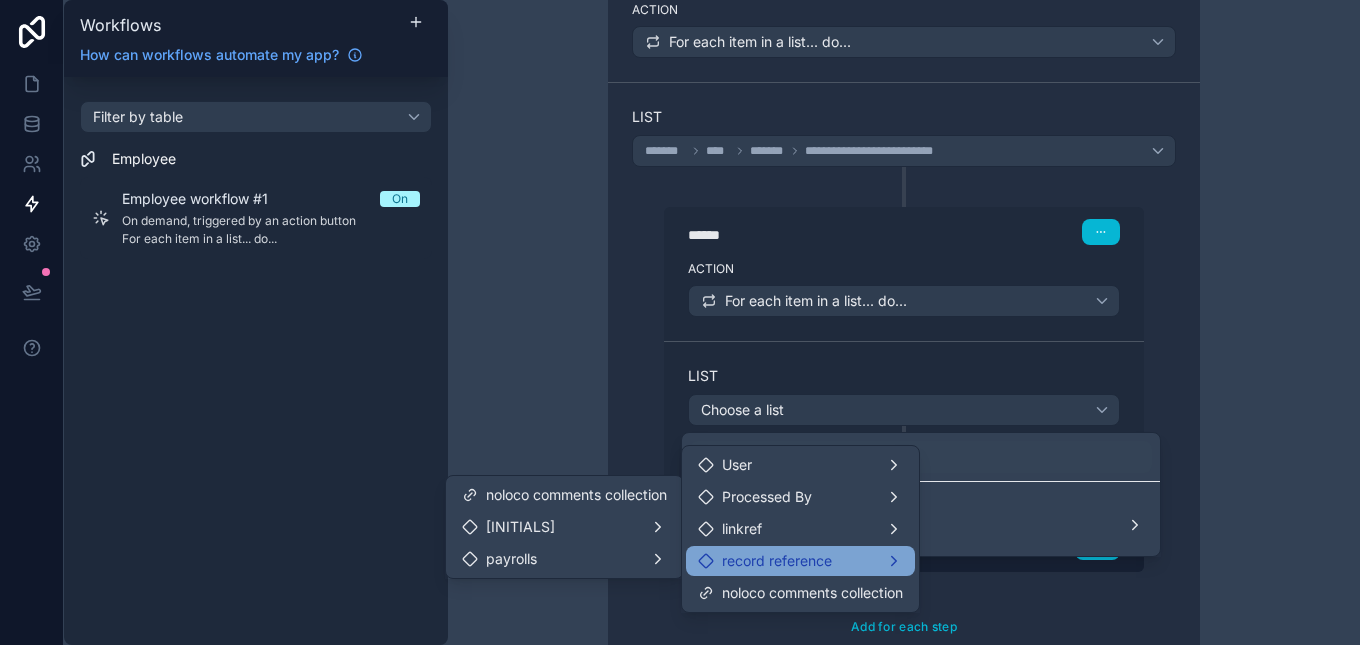 click on "record reference" at bounding box center [777, 561] 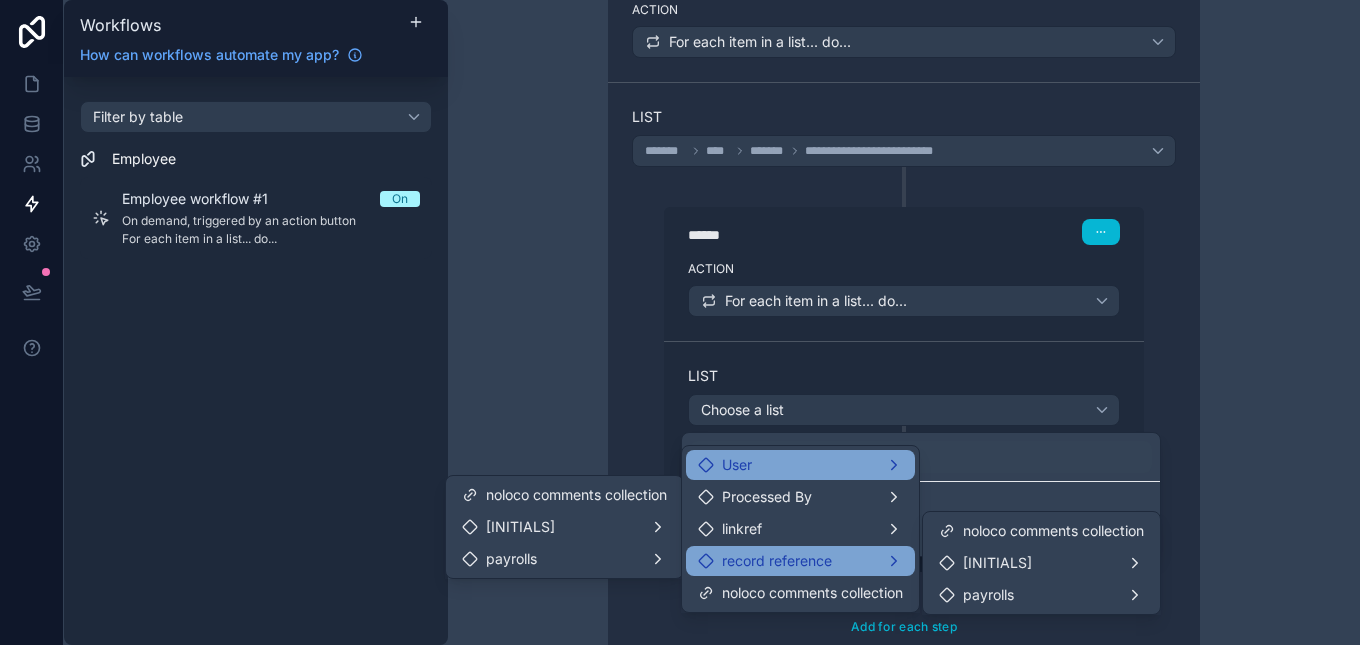 click on "User" at bounding box center [800, 465] 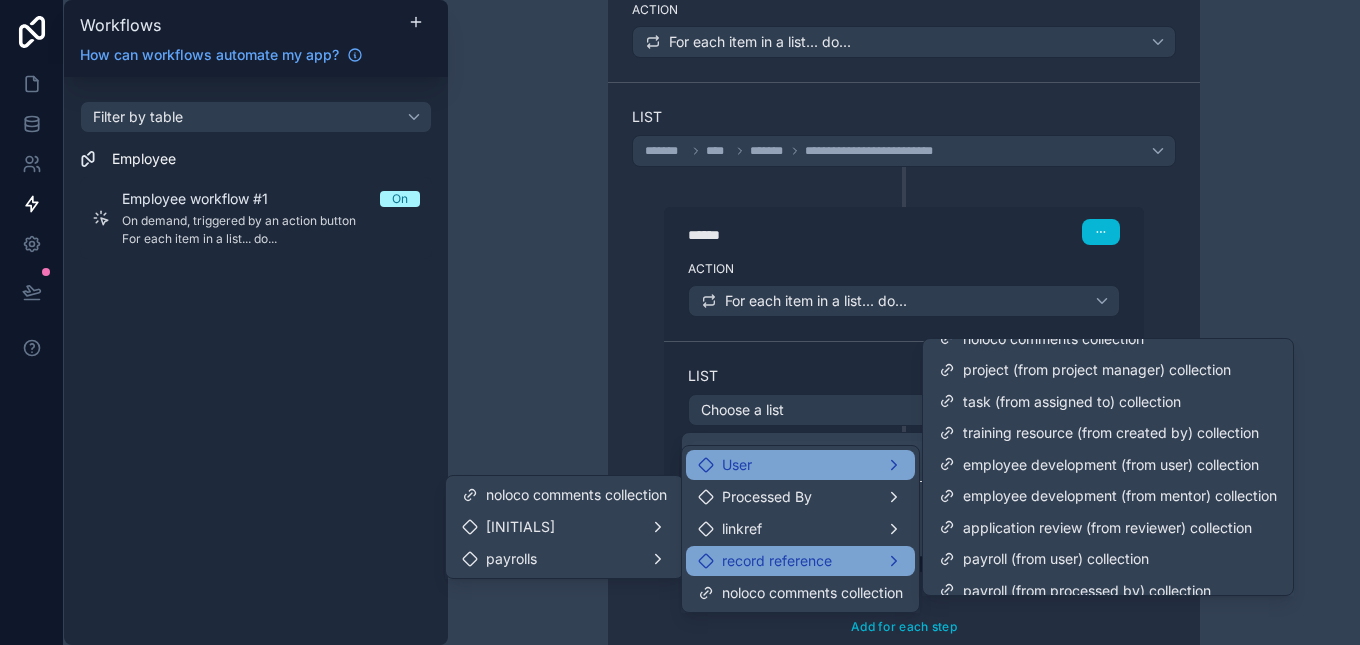 scroll, scrollTop: 255, scrollLeft: 0, axis: vertical 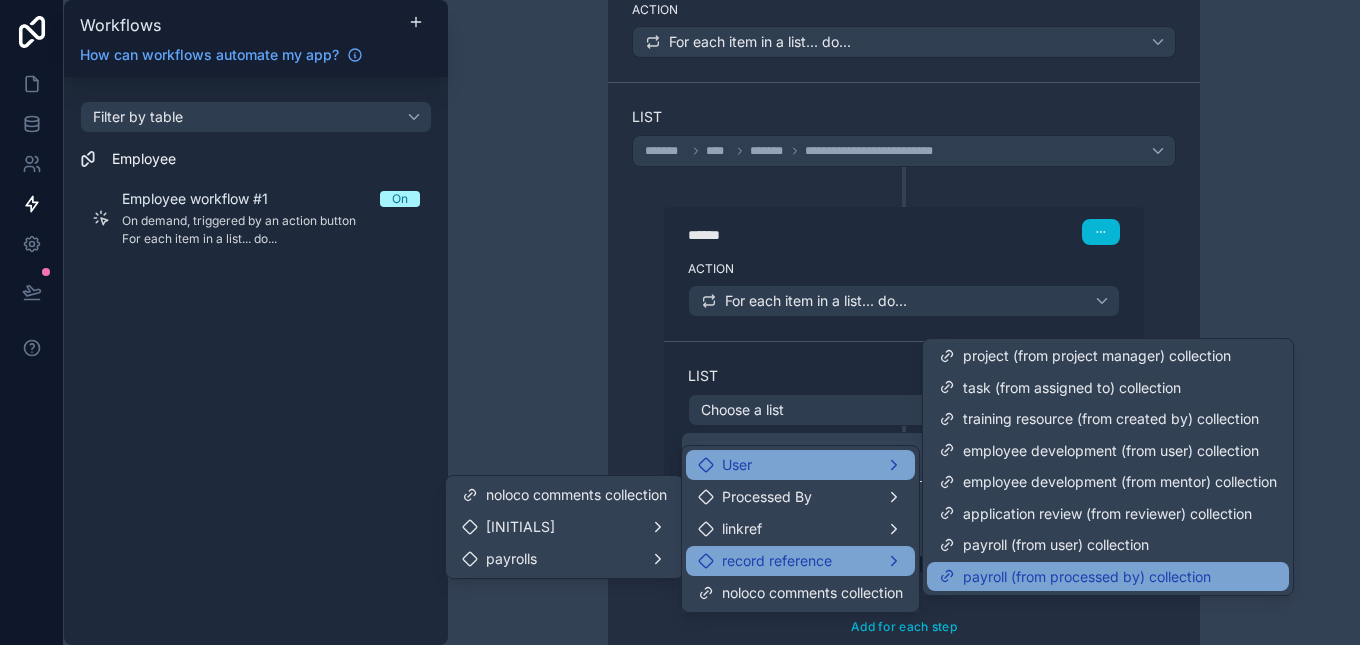 click on "payroll (from processed by) collection" at bounding box center [1108, 577] 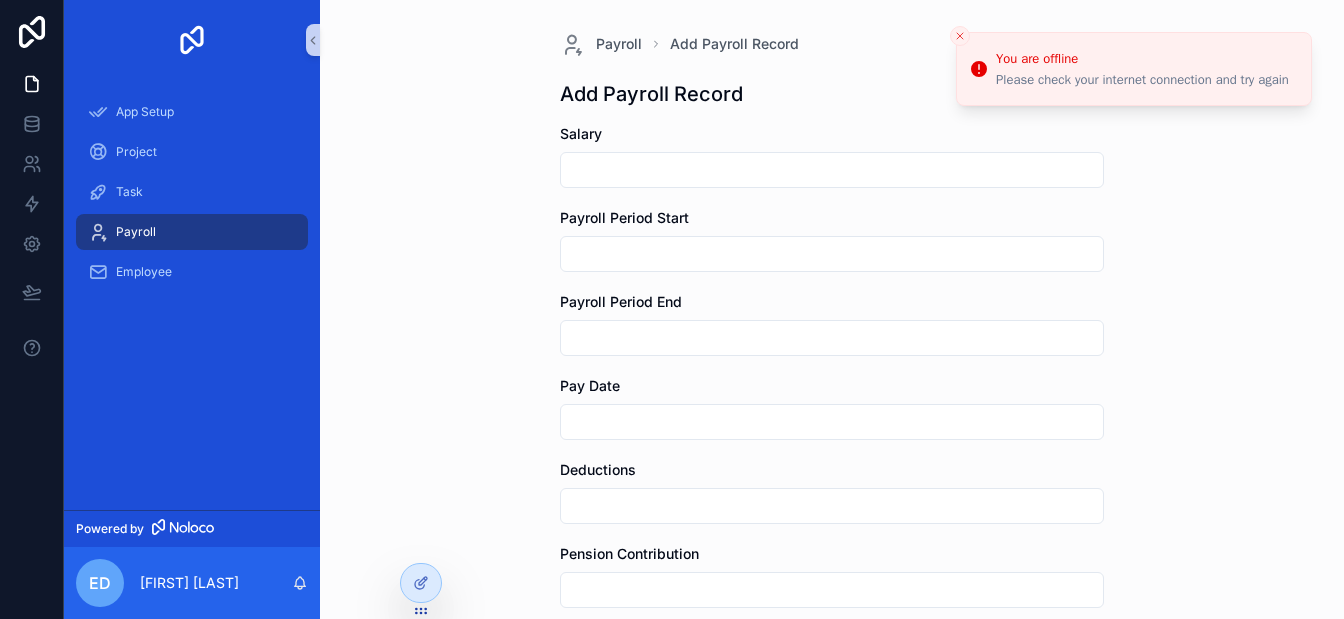 scroll, scrollTop: 0, scrollLeft: 0, axis: both 